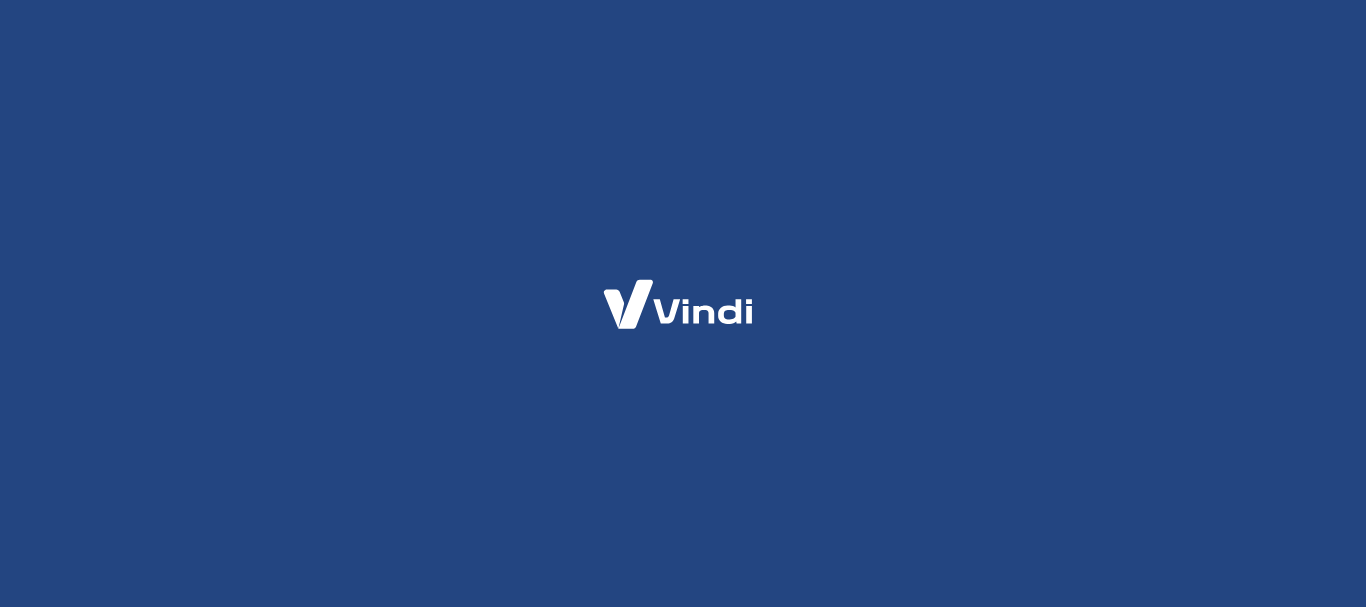 scroll, scrollTop: 0, scrollLeft: 0, axis: both 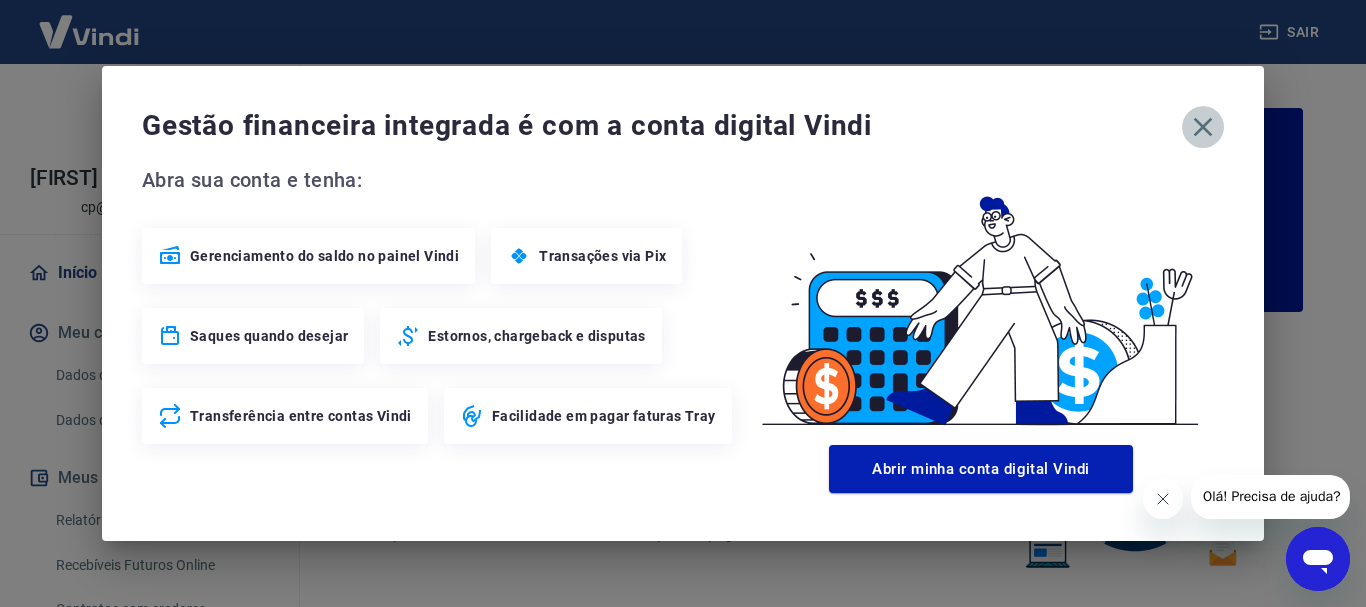click 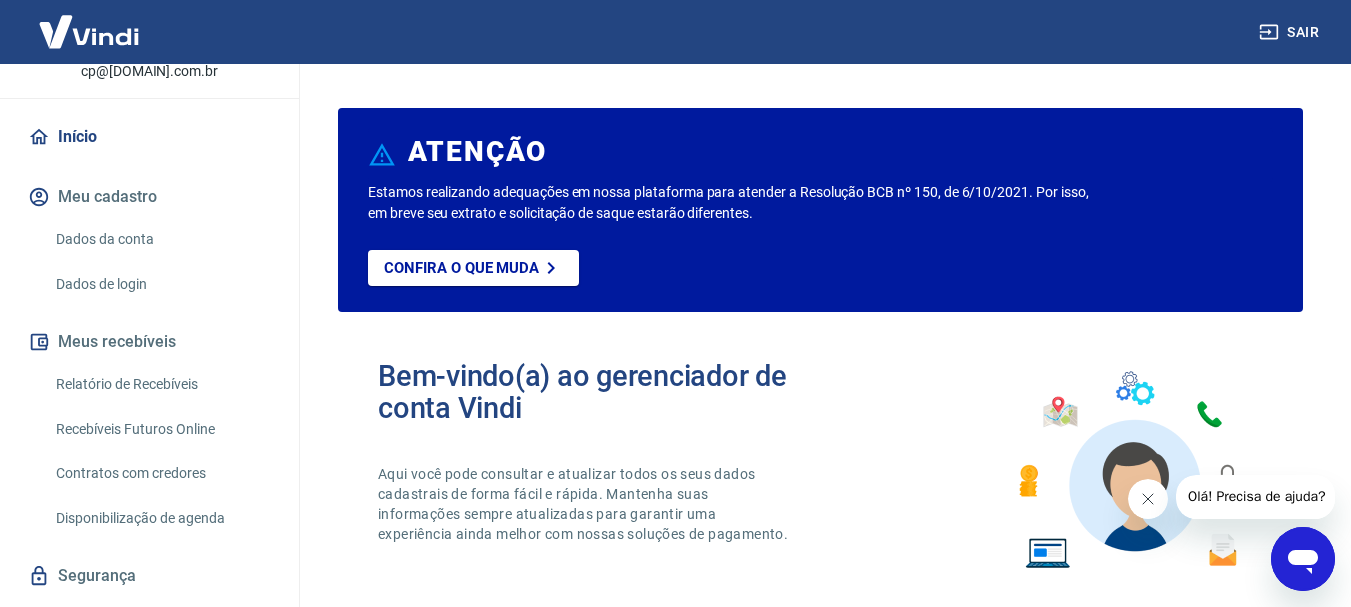 scroll, scrollTop: 200, scrollLeft: 0, axis: vertical 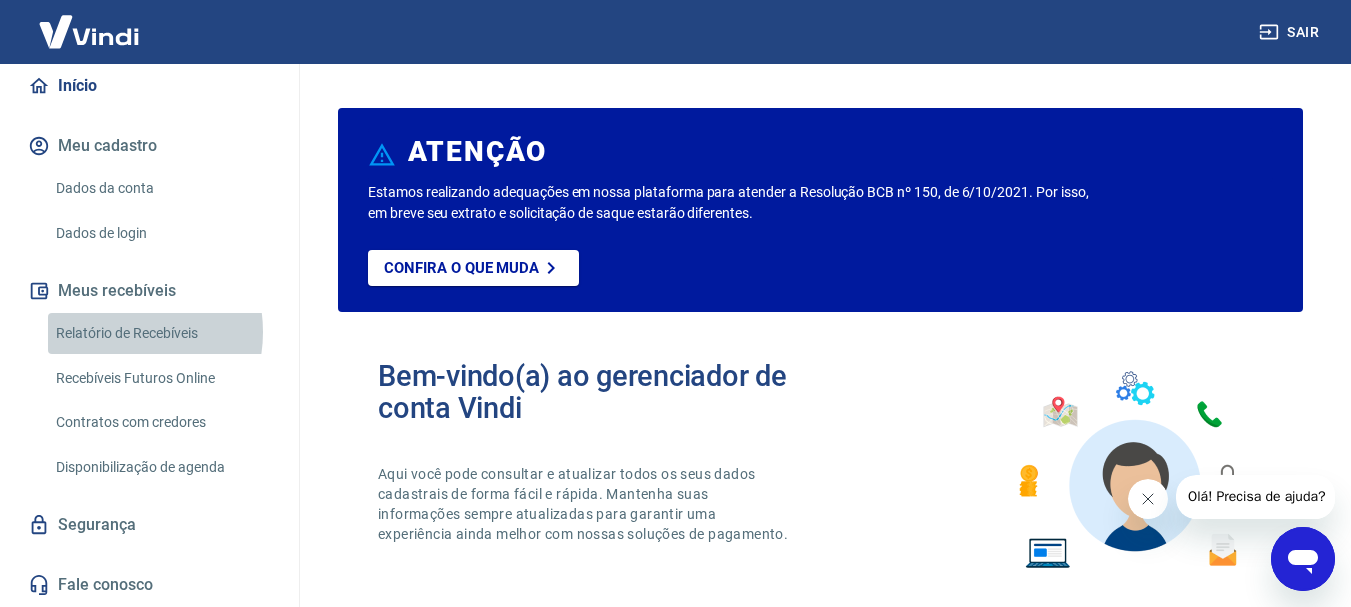 click on "Relatório de Recebíveis" at bounding box center (161, 333) 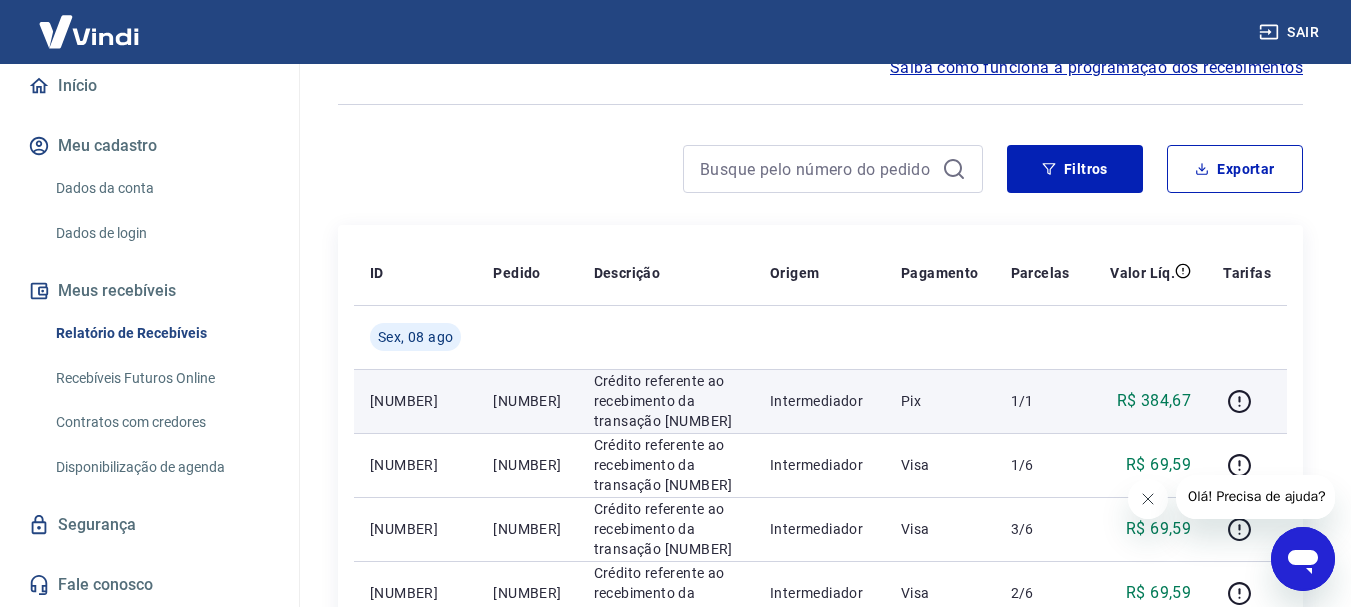 scroll, scrollTop: 0, scrollLeft: 0, axis: both 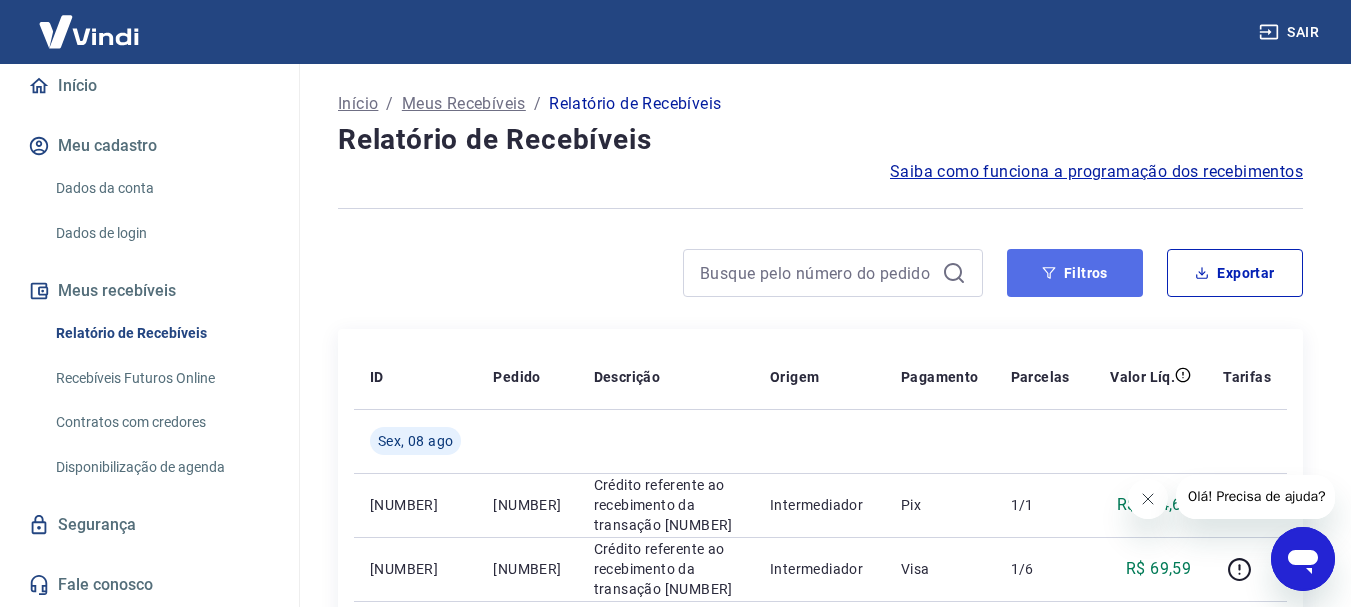 click on "Filtros" at bounding box center (1075, 273) 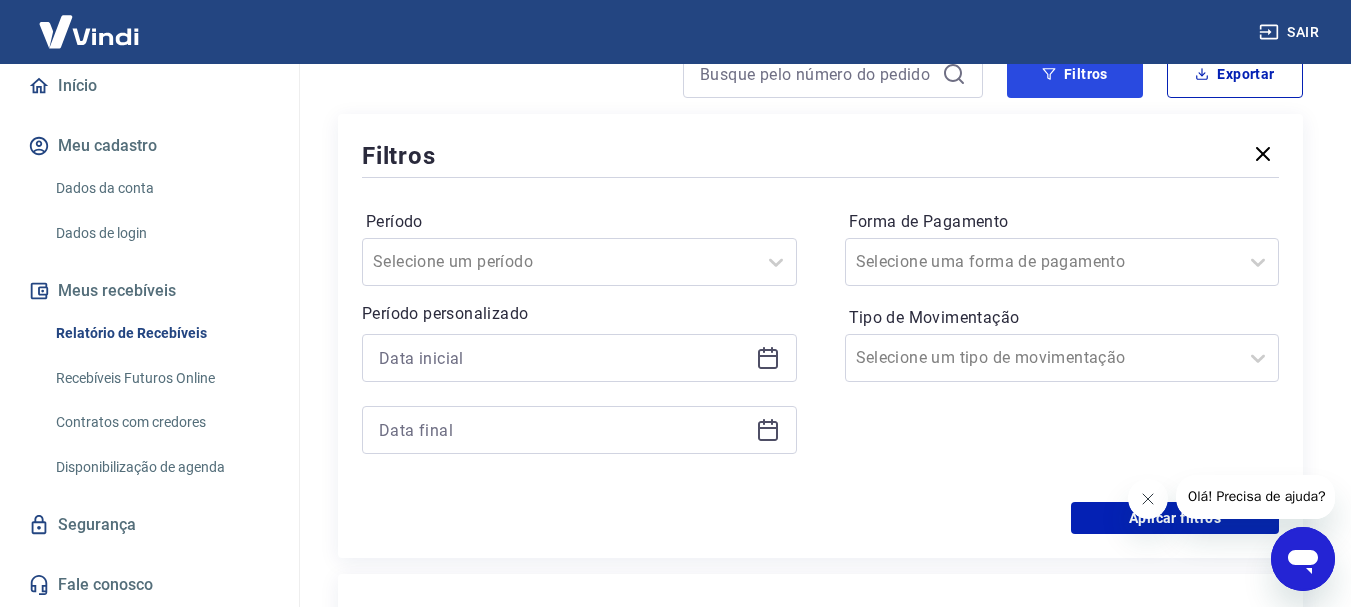 scroll, scrollTop: 200, scrollLeft: 0, axis: vertical 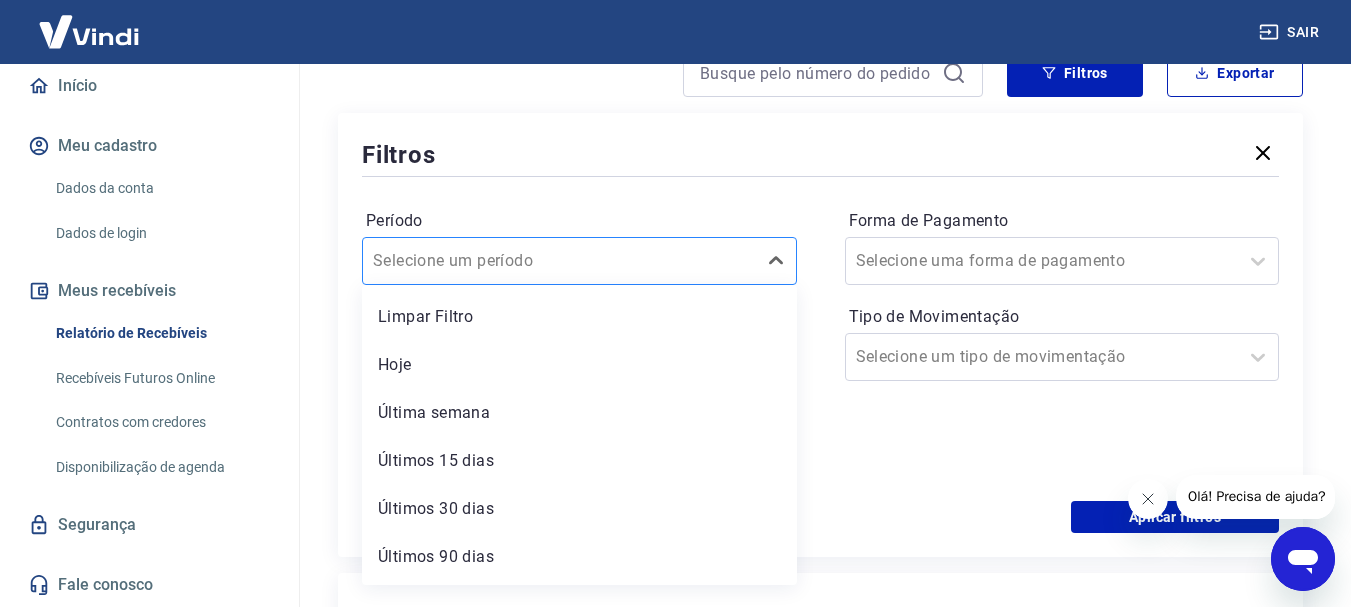 click on "Período" at bounding box center [474, 261] 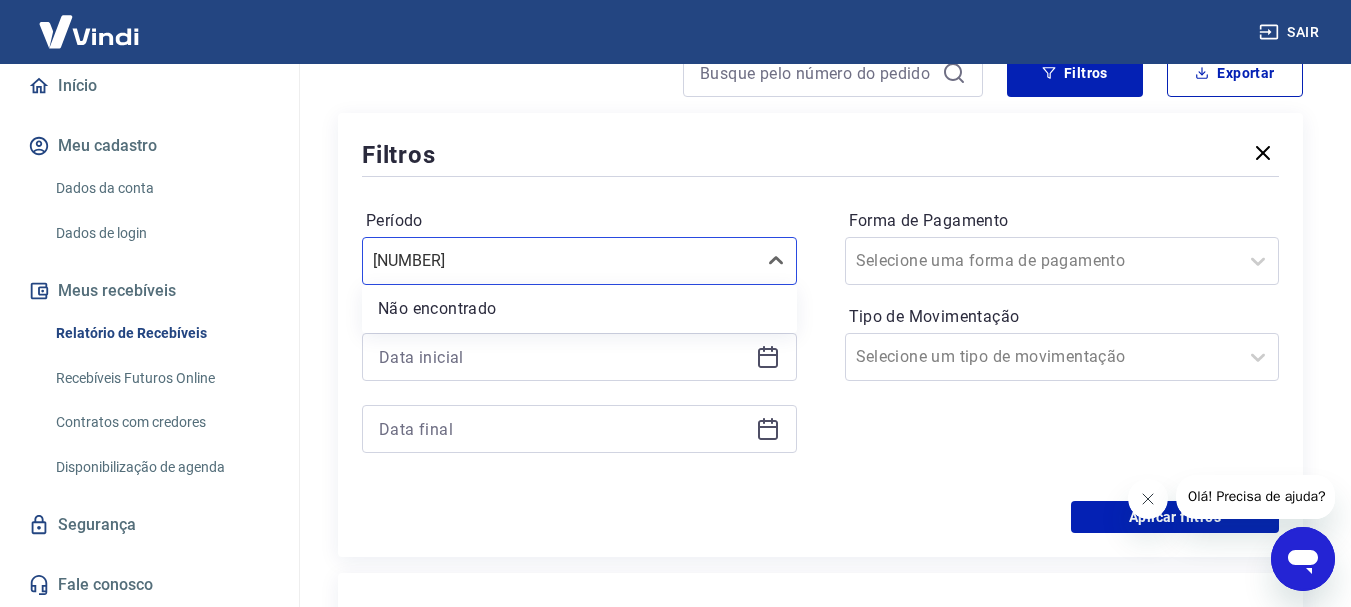 type on "06082025" 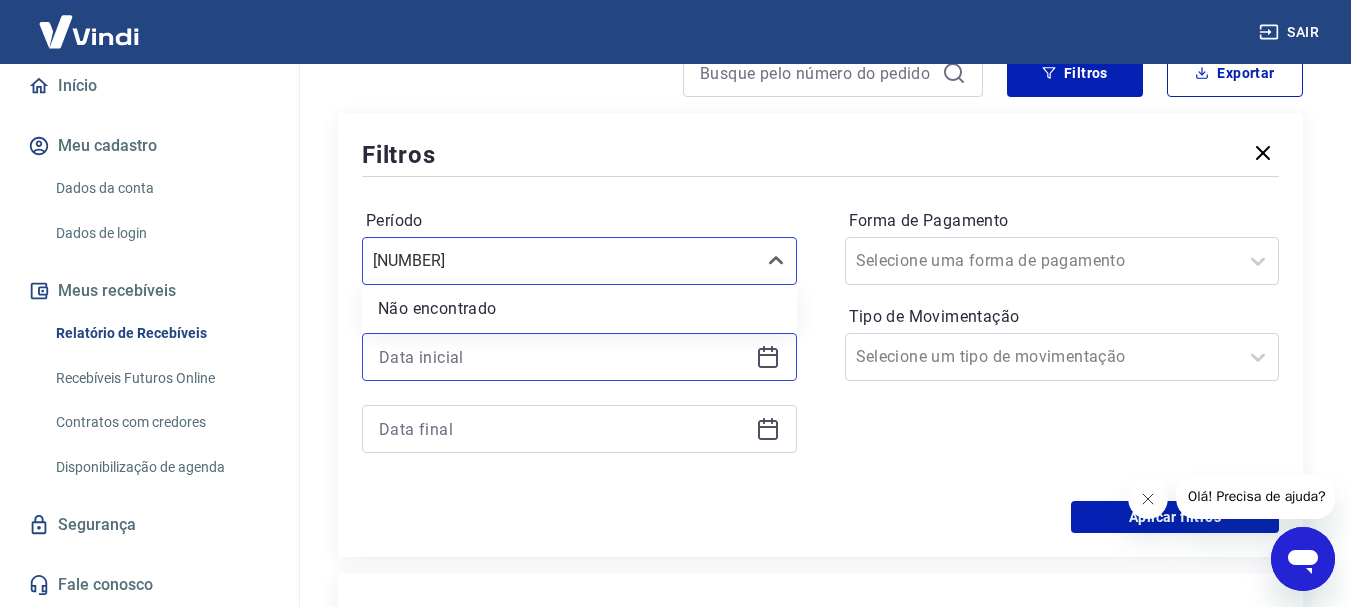 type 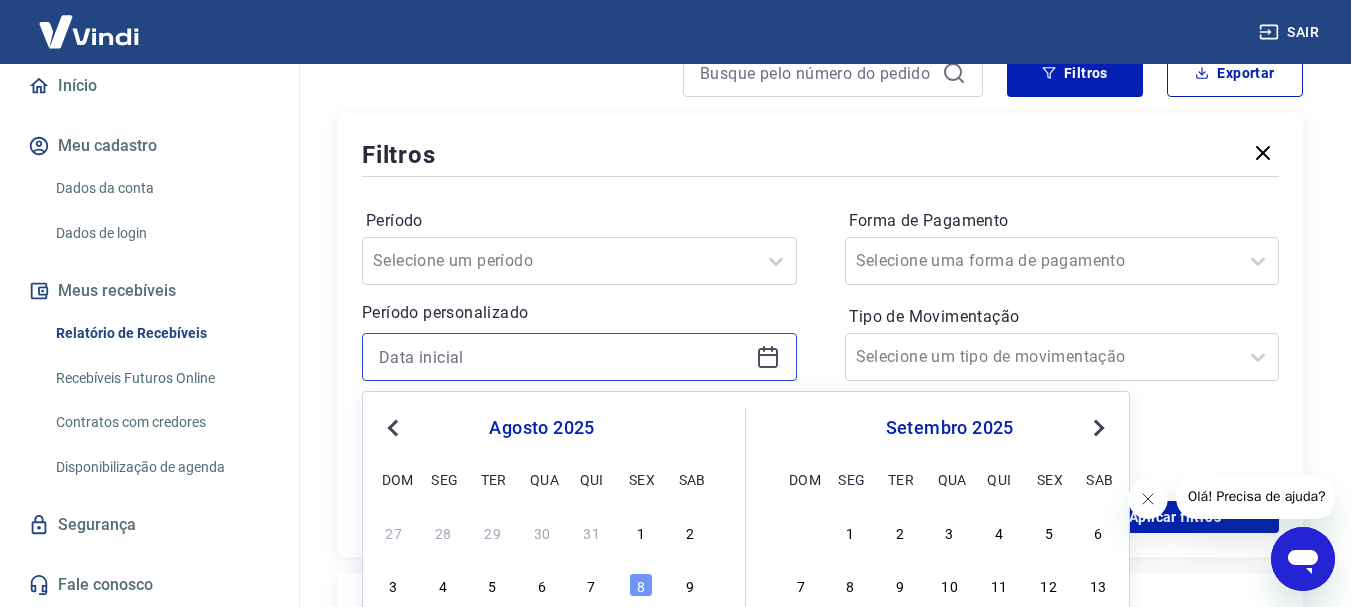click at bounding box center [563, 357] 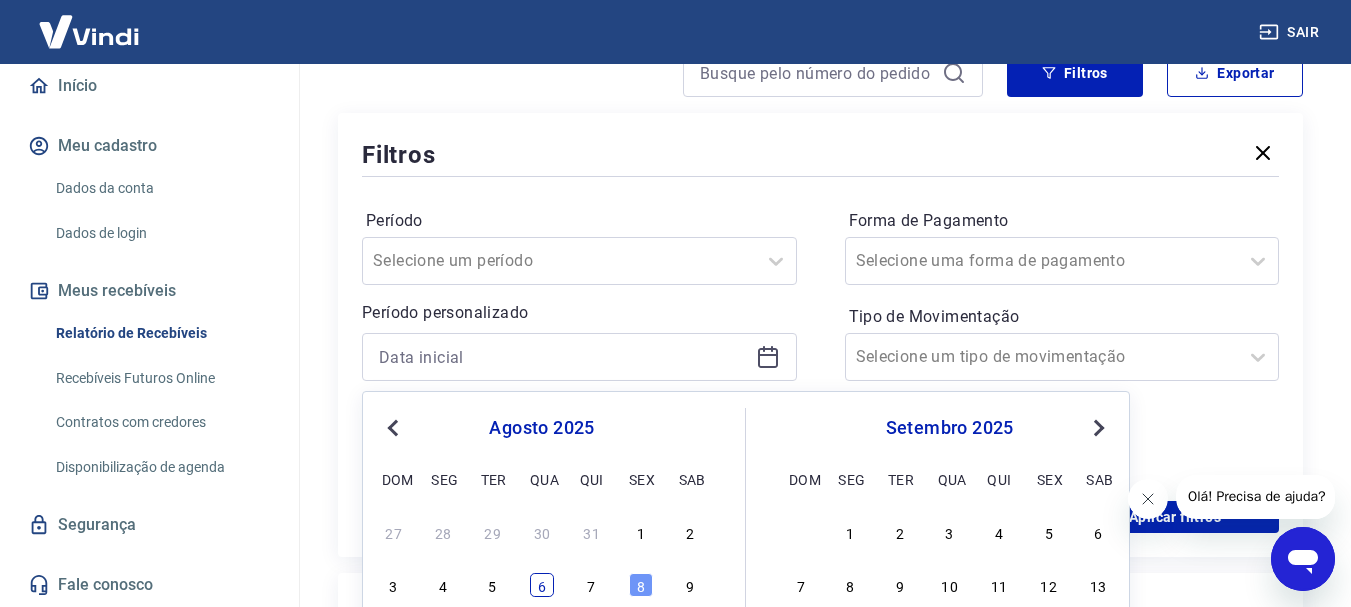 click on "6" at bounding box center [542, 585] 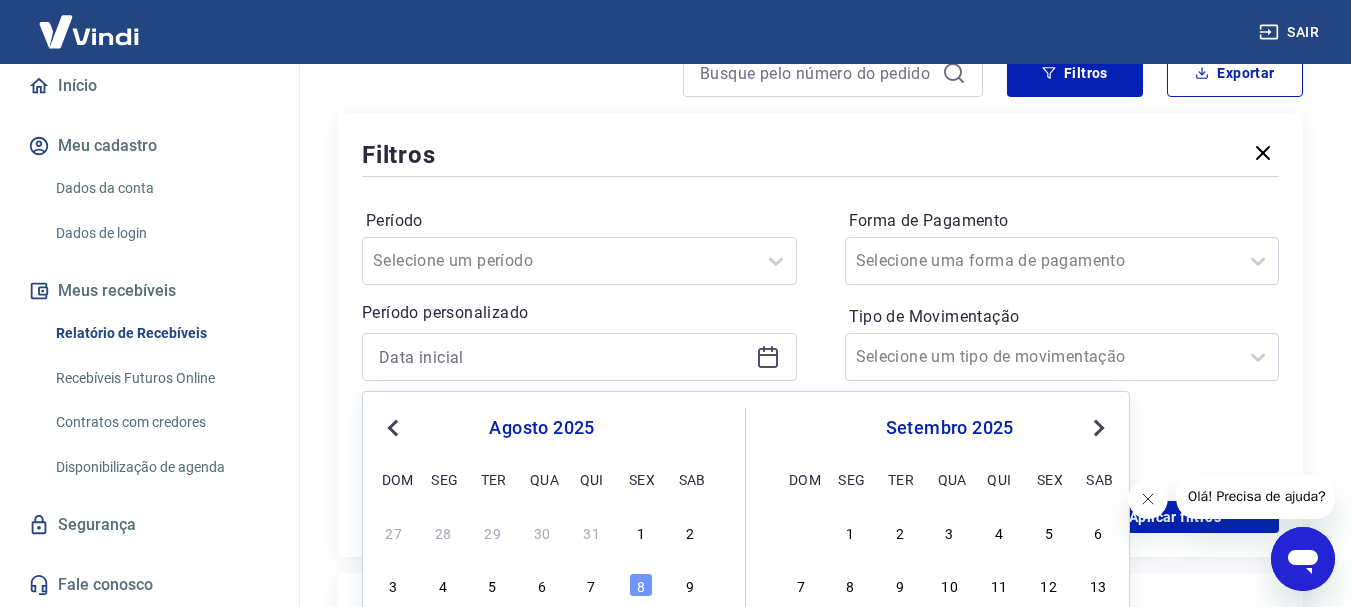 type on "06/08/2025" 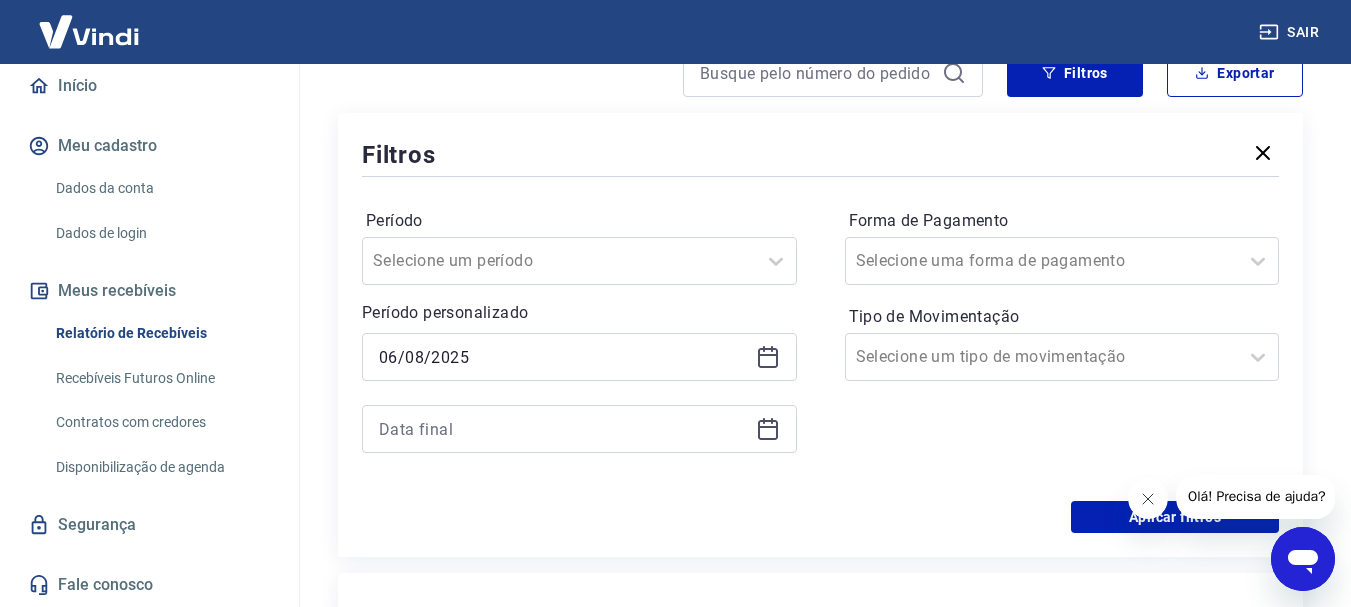 scroll, scrollTop: 400, scrollLeft: 0, axis: vertical 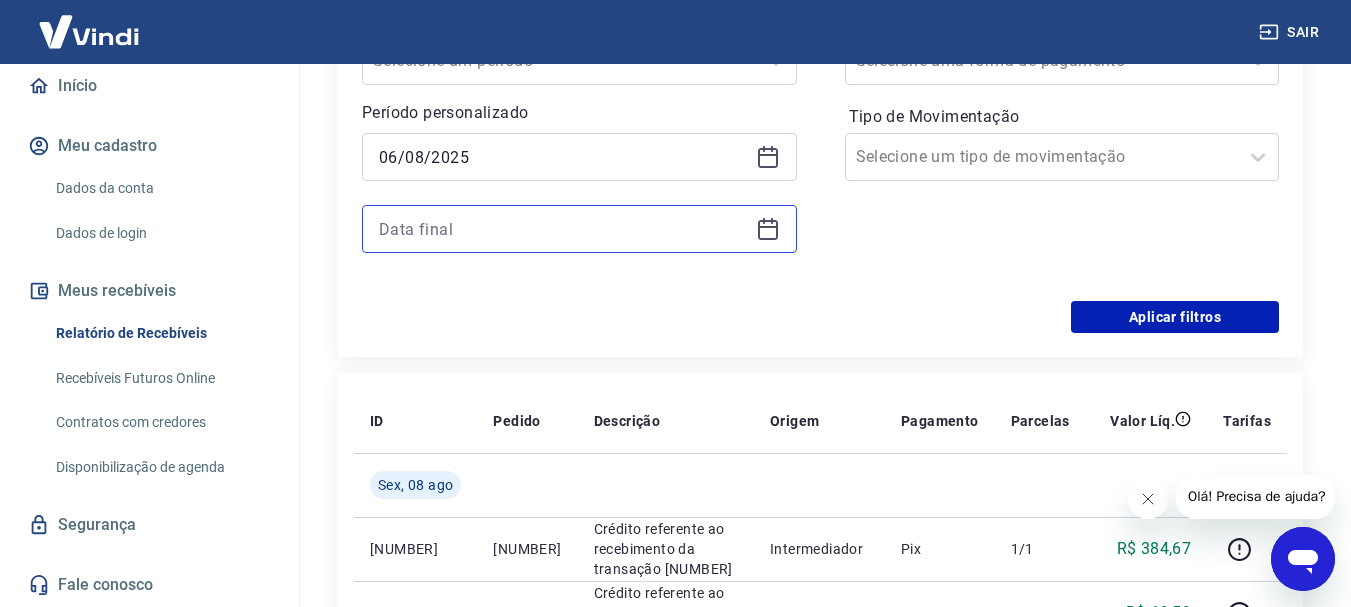 click at bounding box center [563, 229] 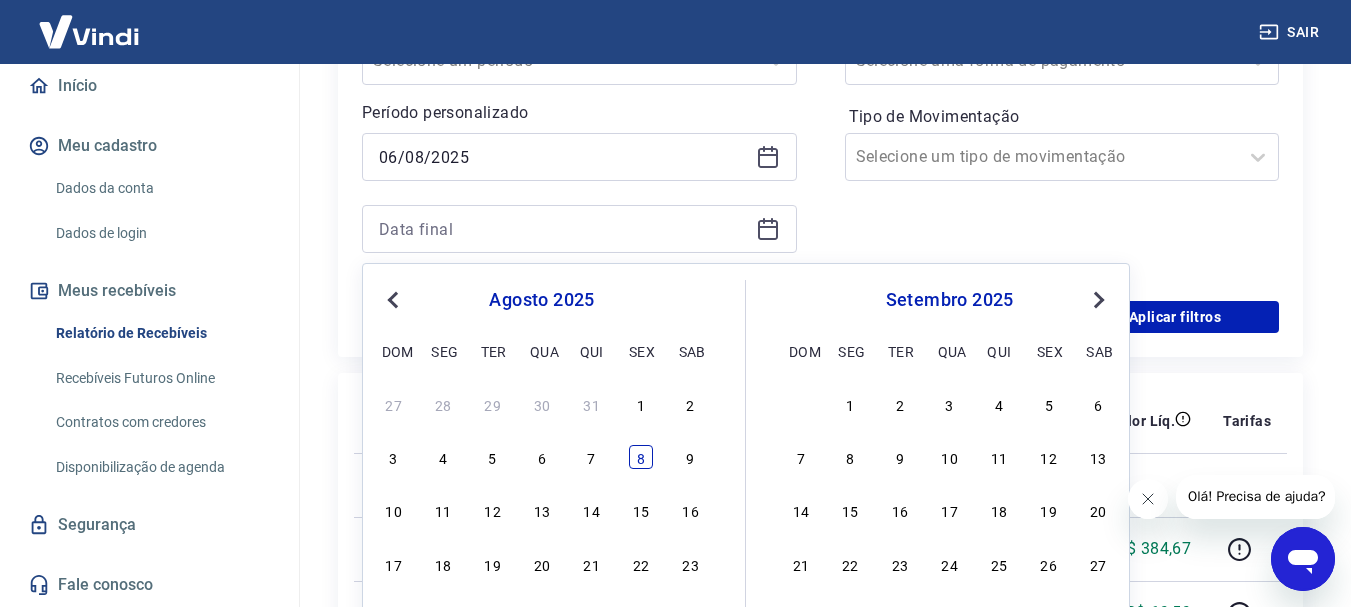 click on "8" at bounding box center [641, 457] 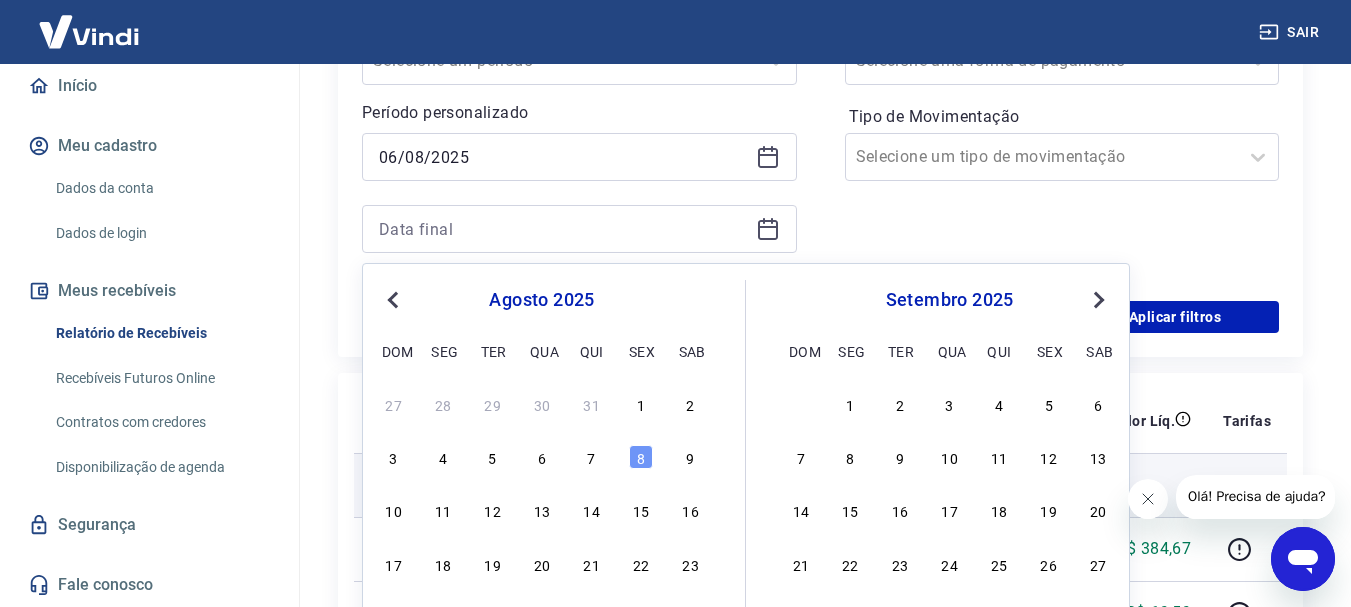 type on "08/08/2025" 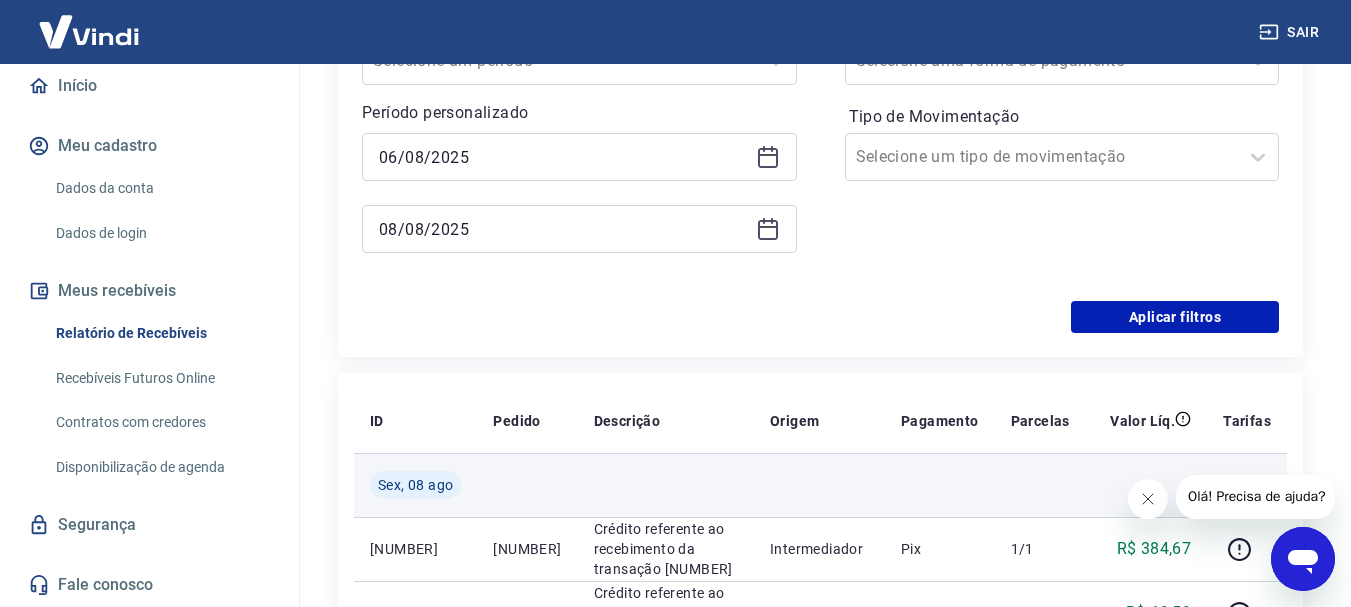 click at bounding box center [666, 485] 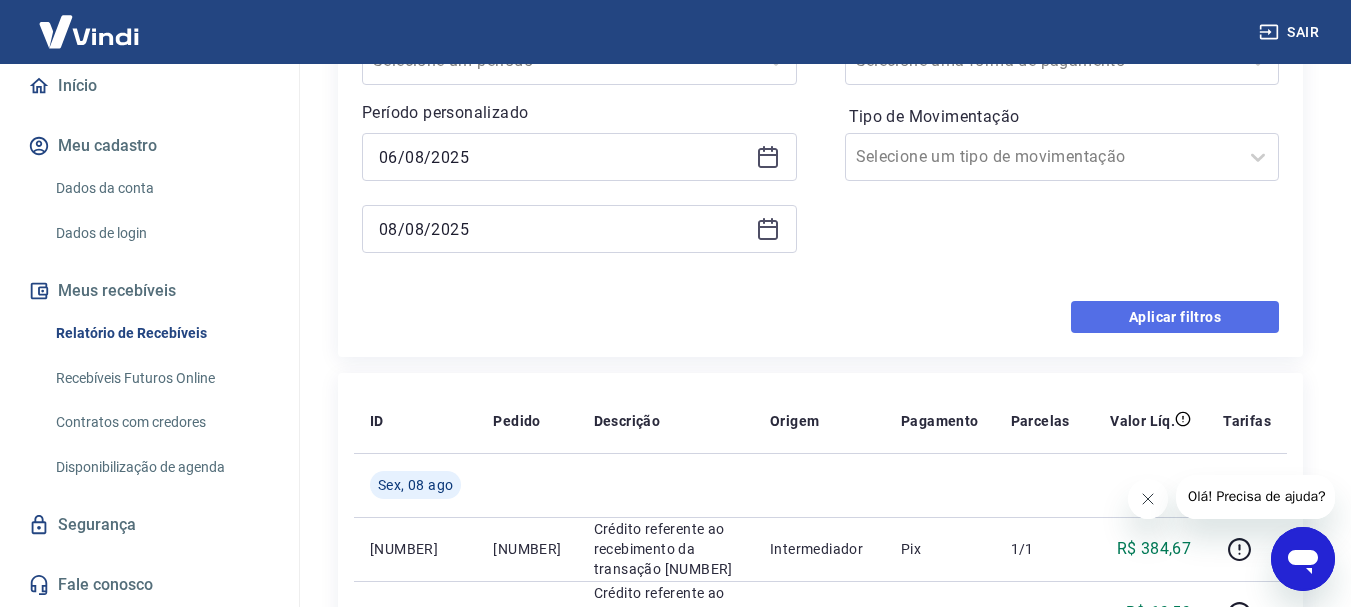 click on "Aplicar filtros" at bounding box center (1175, 317) 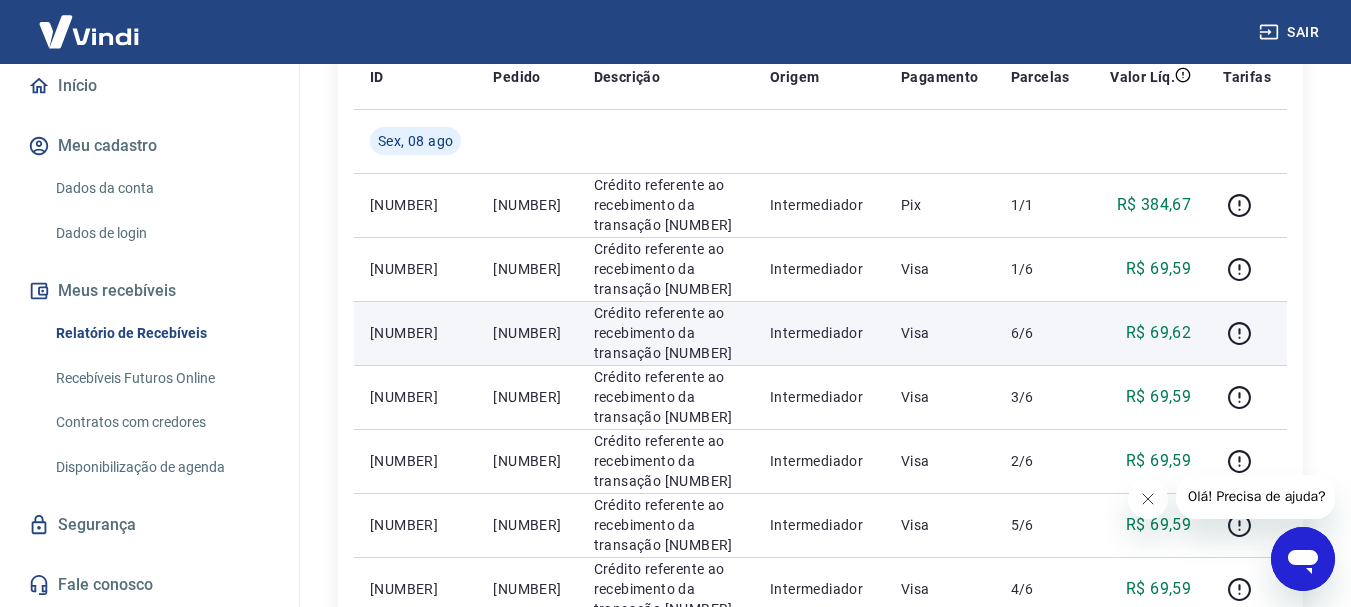 scroll, scrollTop: 0, scrollLeft: 0, axis: both 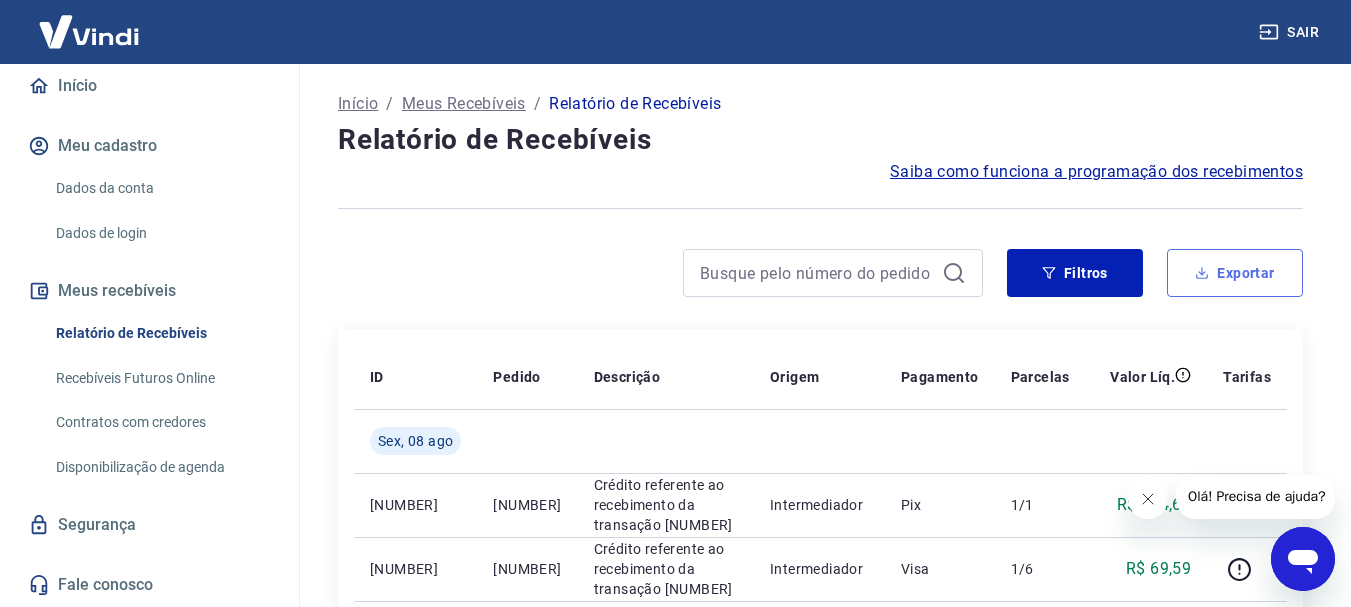click on "Exportar" at bounding box center [1235, 273] 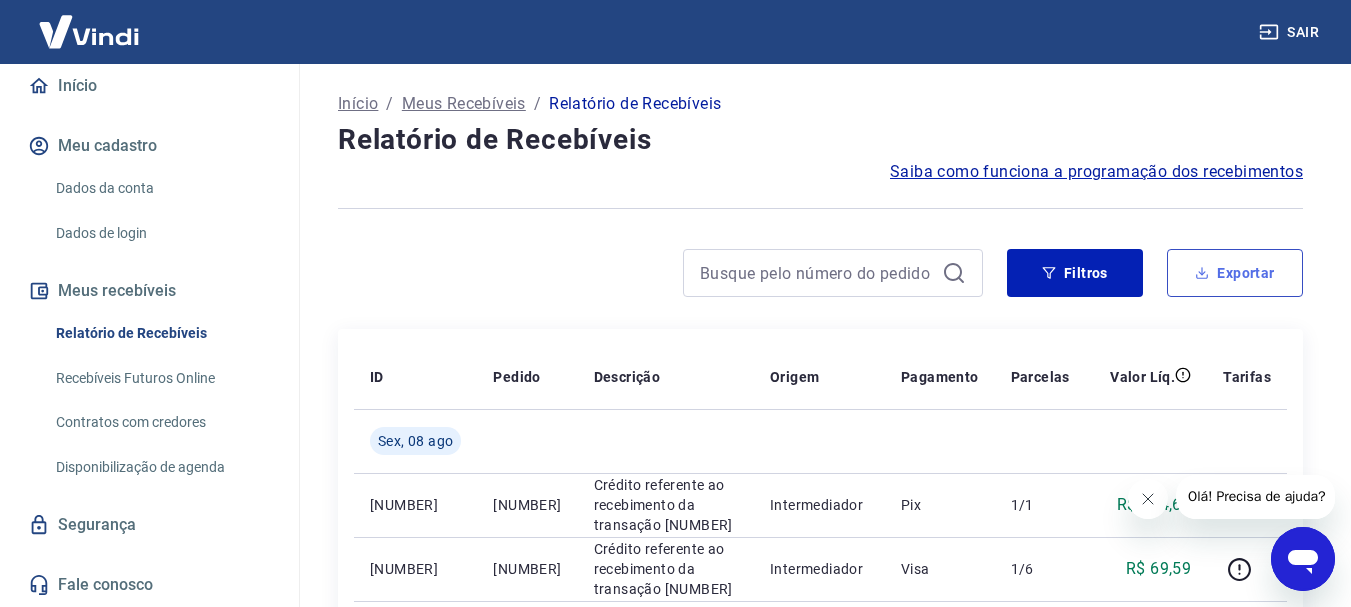 type on "06/08/2025" 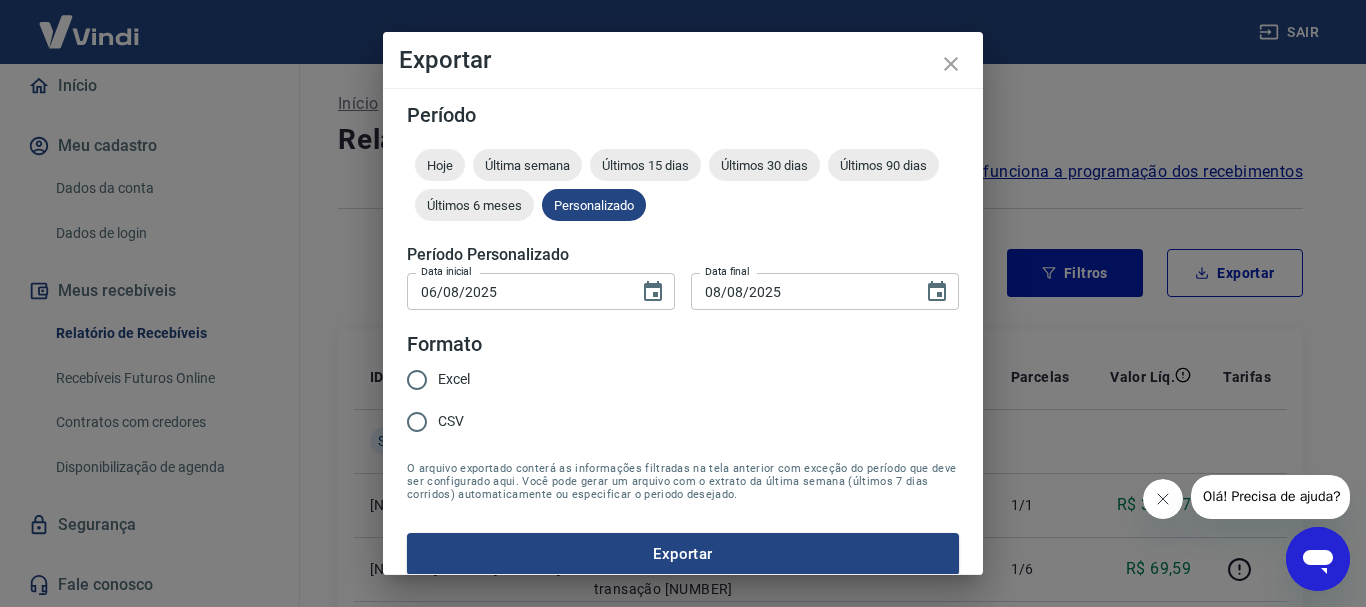 click on "Excel" at bounding box center (454, 379) 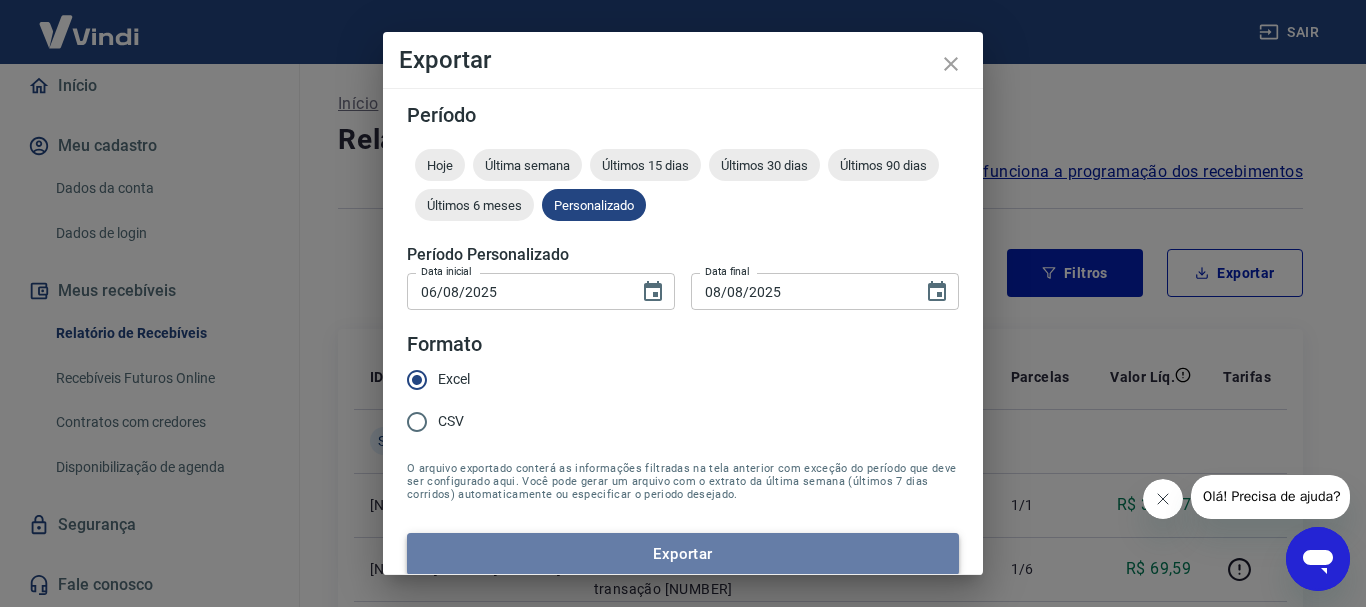 click on "Exportar" at bounding box center [683, 554] 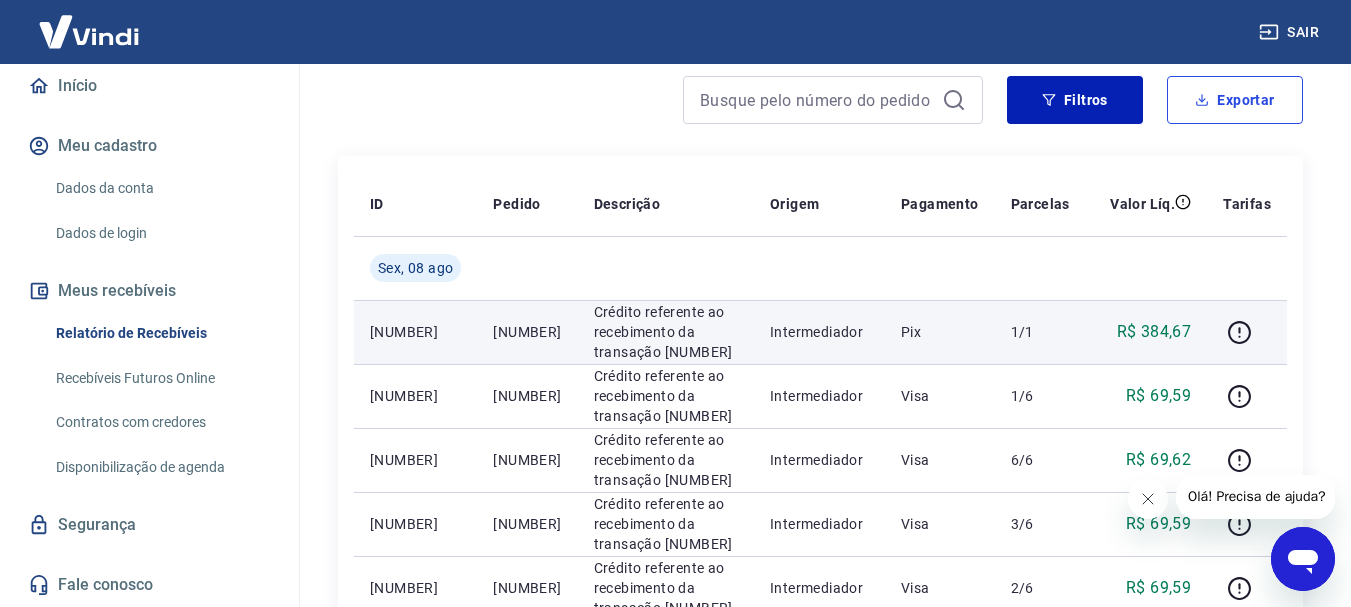 scroll, scrollTop: 400, scrollLeft: 0, axis: vertical 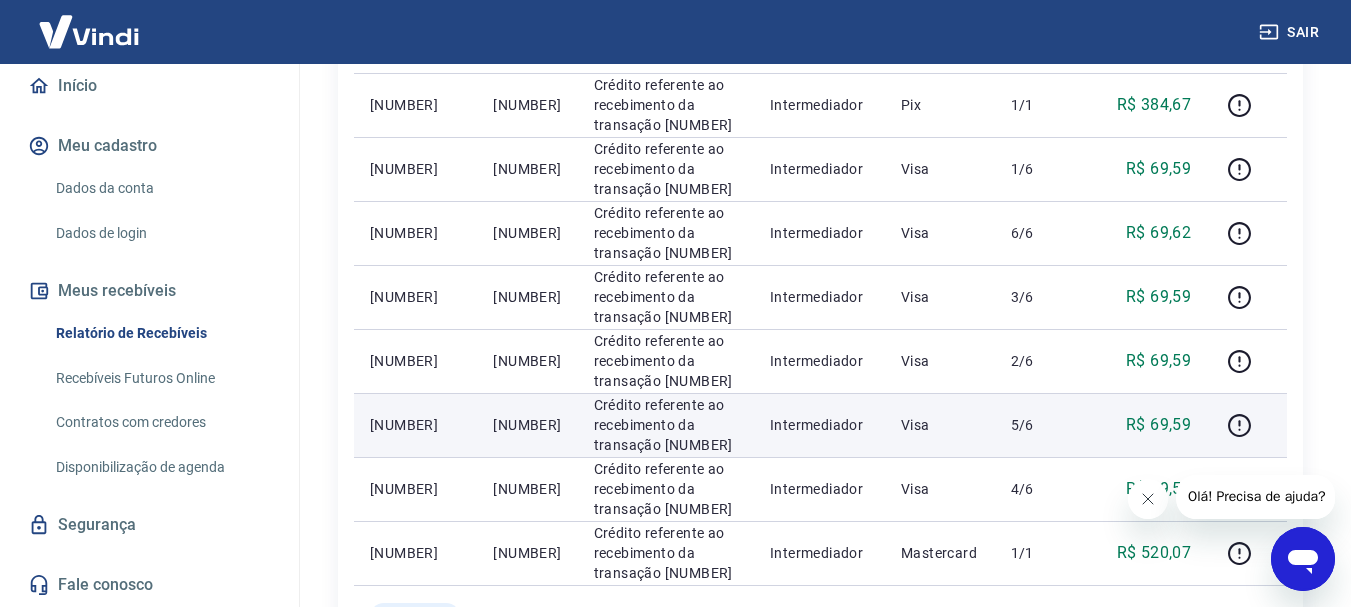 type 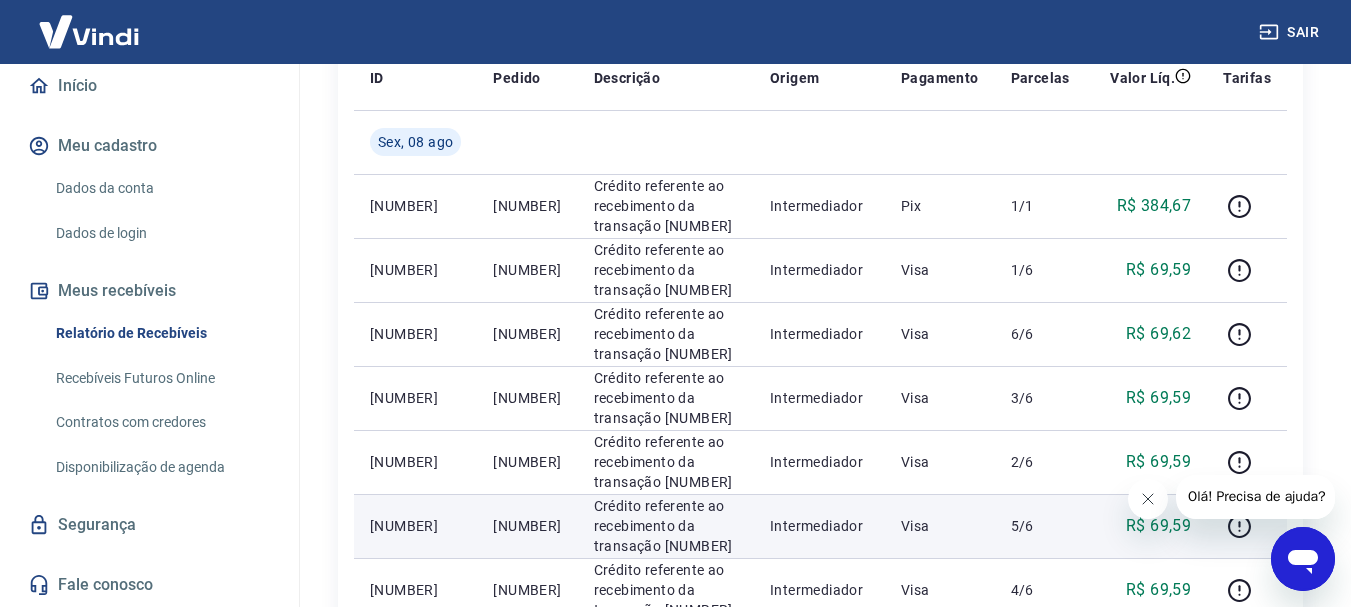 scroll, scrollTop: 300, scrollLeft: 0, axis: vertical 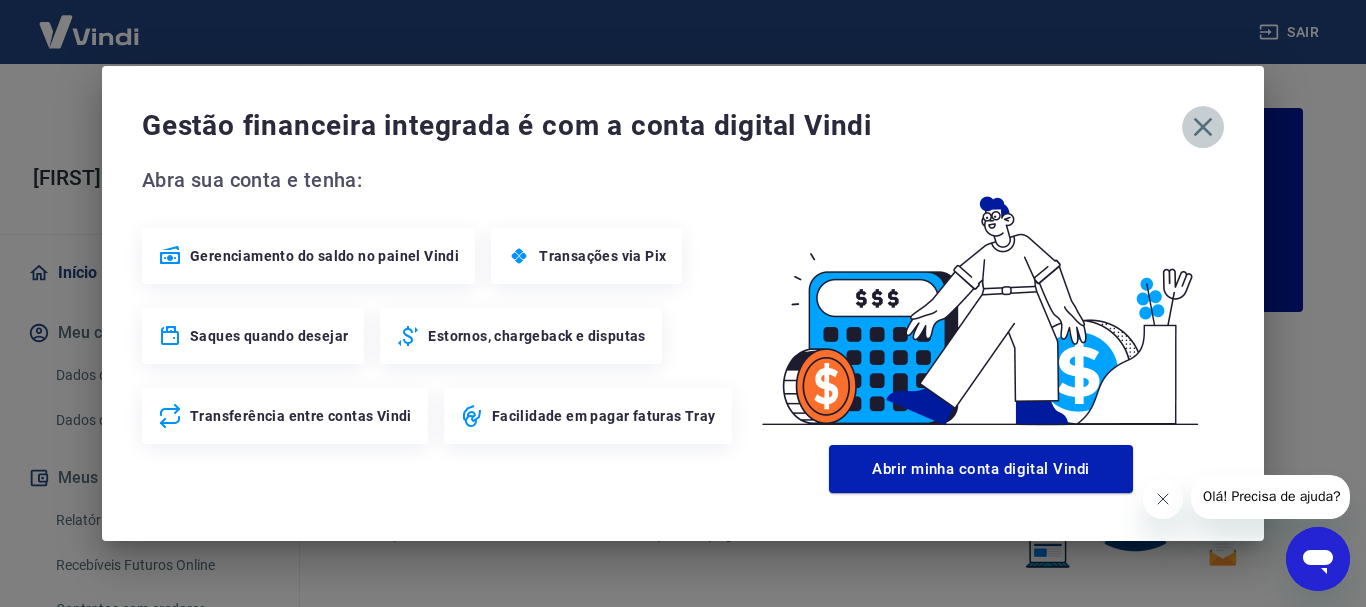 click 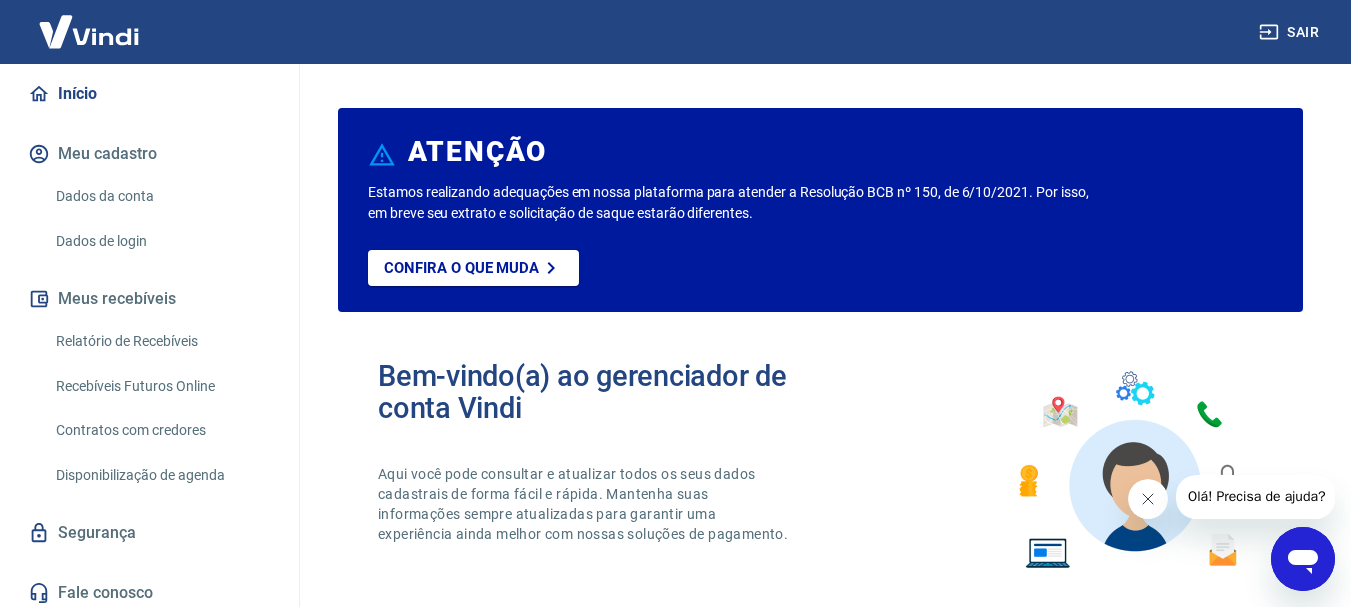 scroll, scrollTop: 208, scrollLeft: 0, axis: vertical 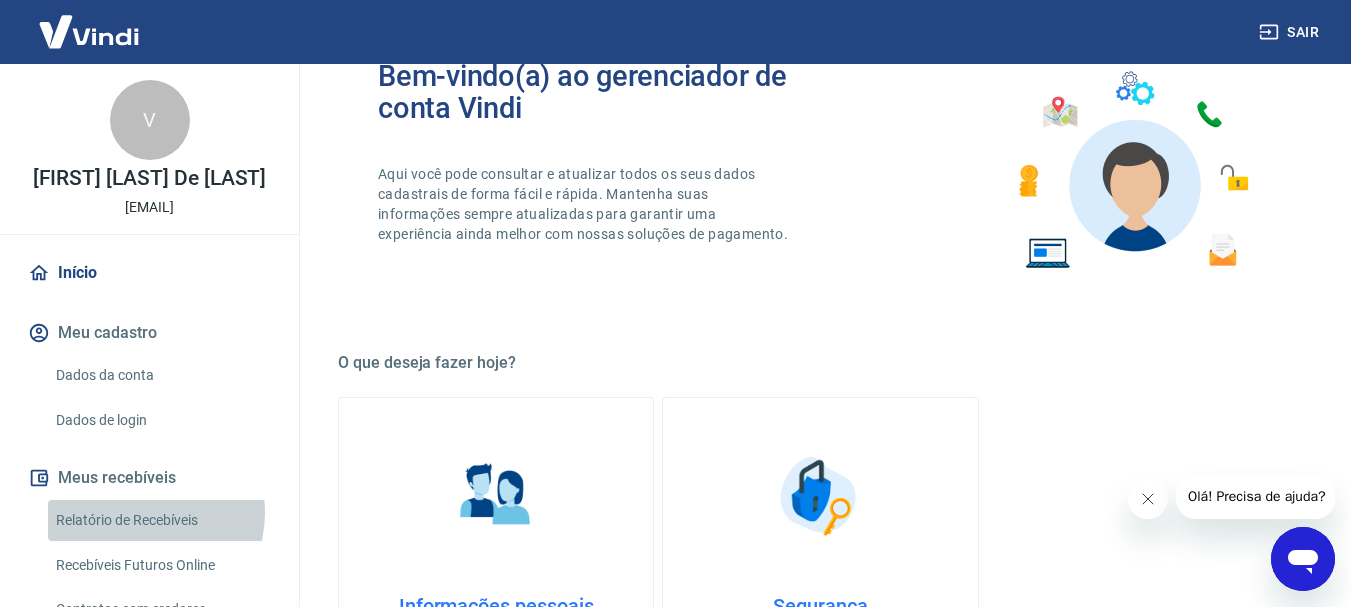 click on "Relatório de Recebíveis" at bounding box center (161, 520) 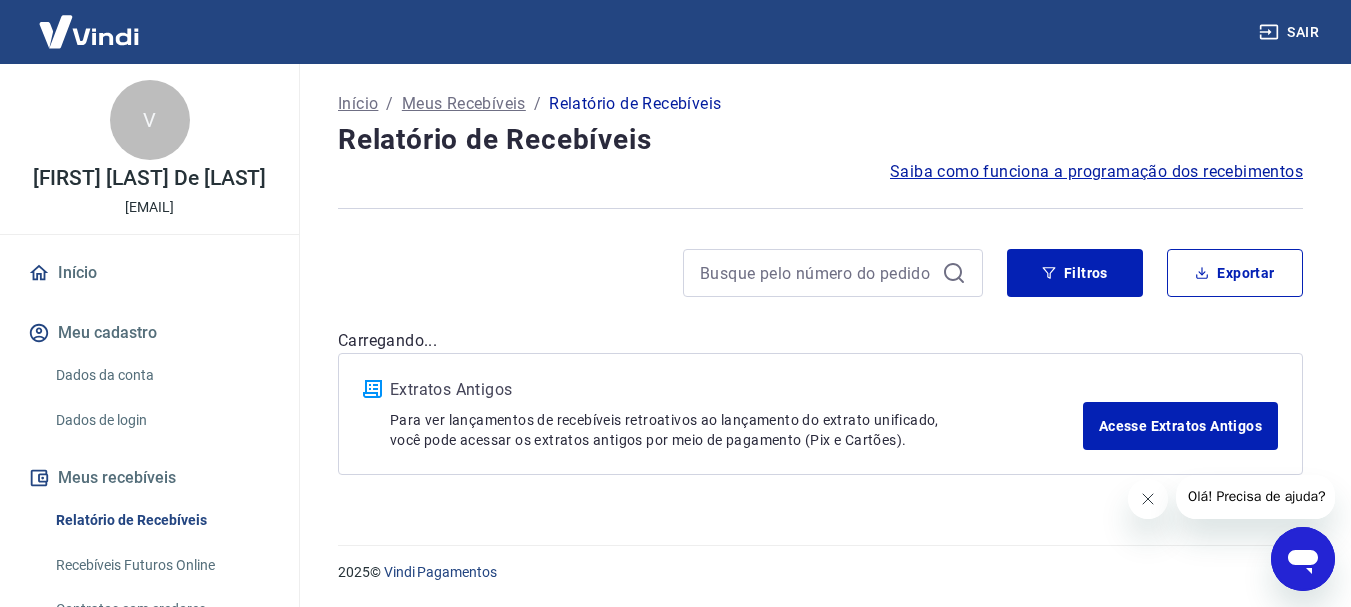 scroll, scrollTop: 0, scrollLeft: 0, axis: both 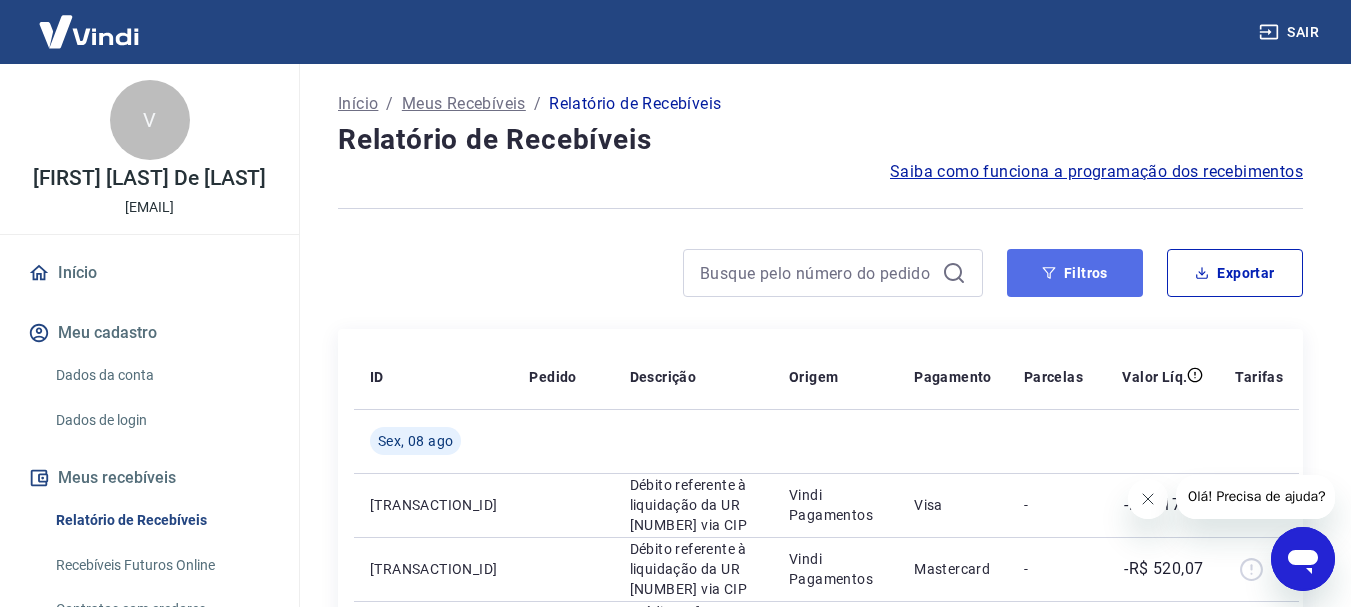 click on "Filtros" at bounding box center (1075, 273) 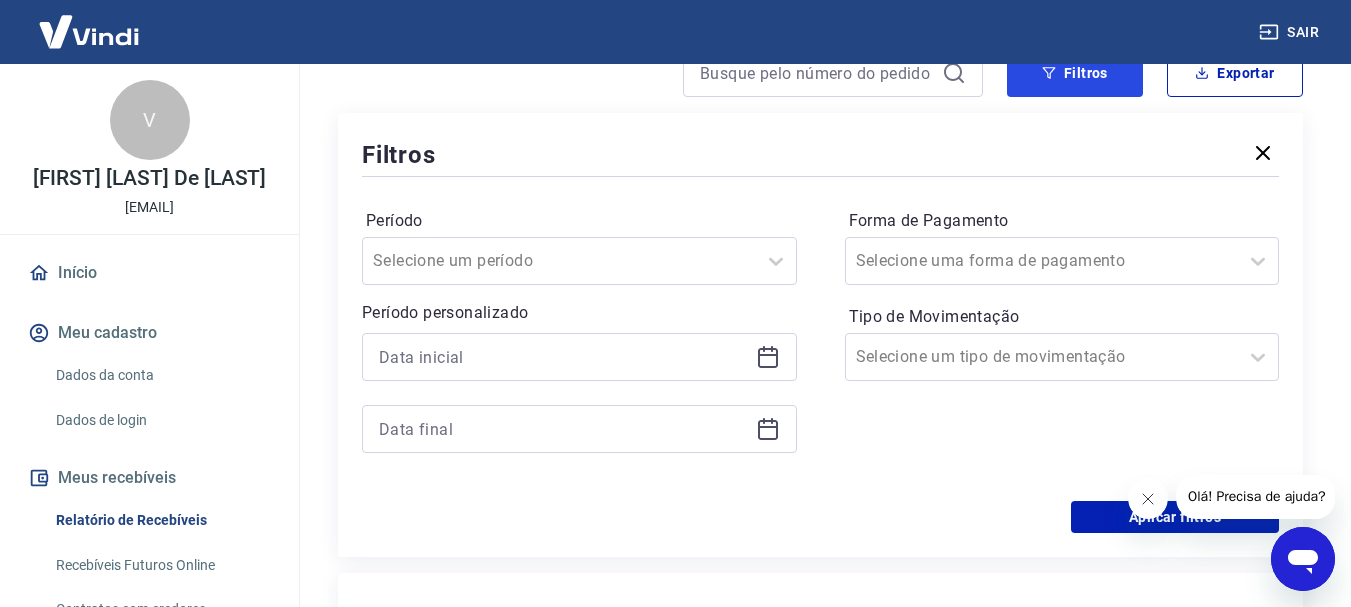 scroll, scrollTop: 0, scrollLeft: 0, axis: both 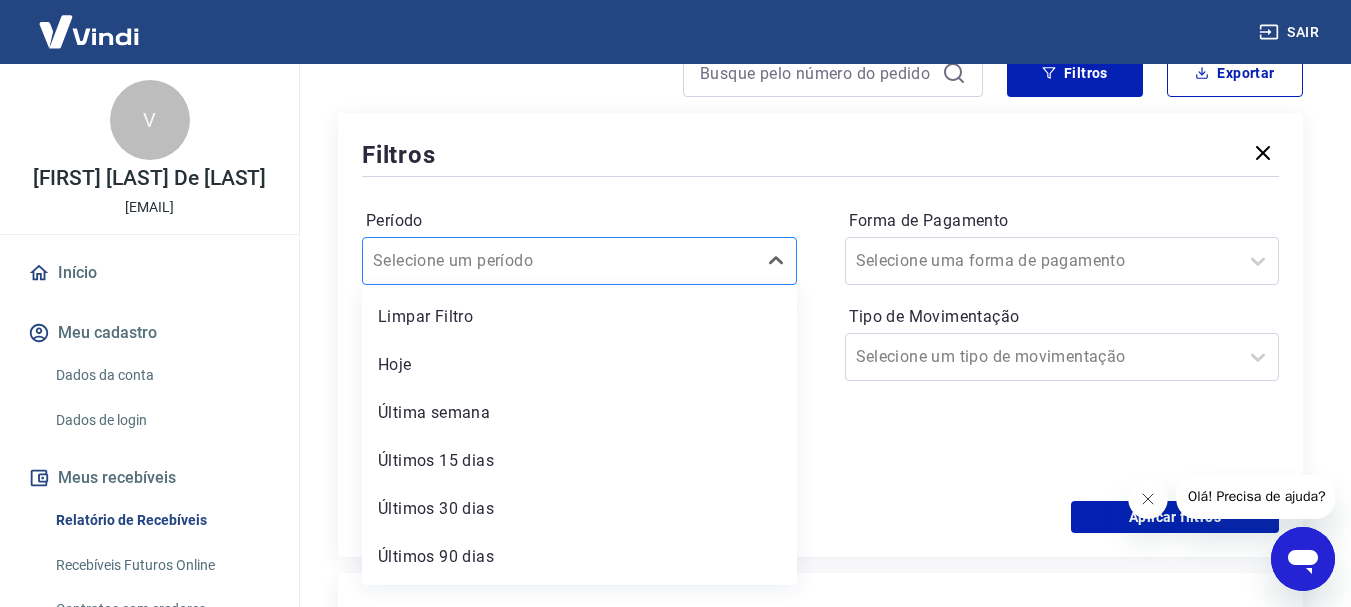 click at bounding box center (559, 261) 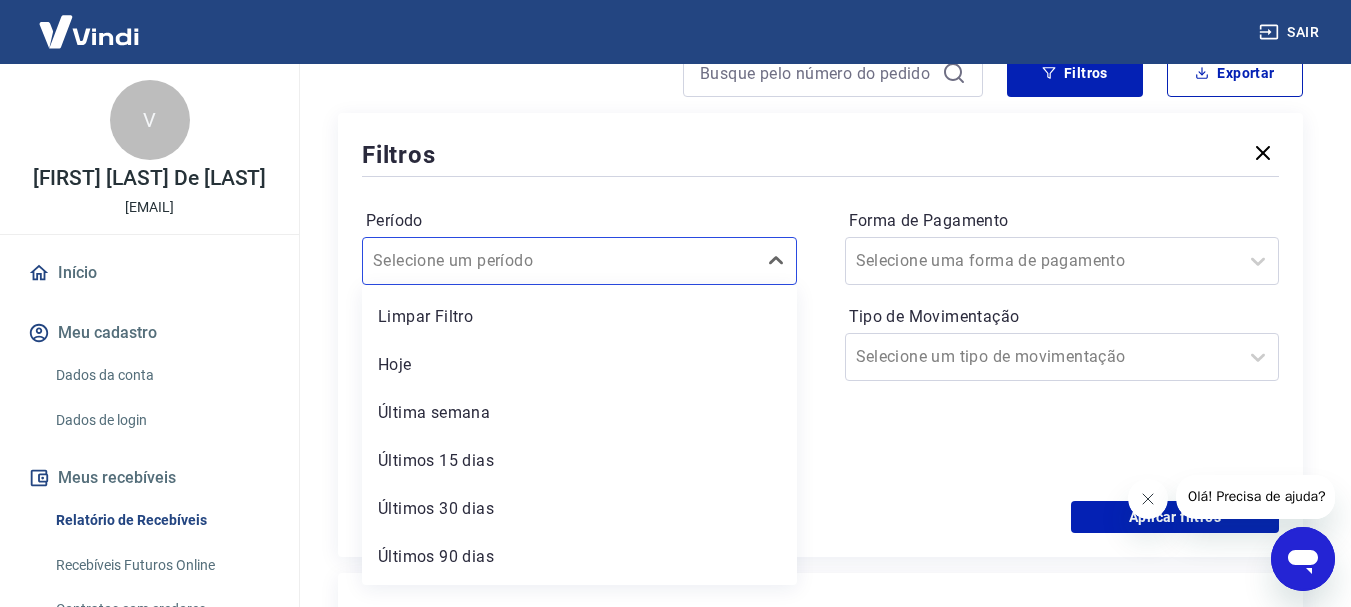 click on "Filtros" at bounding box center [820, 154] 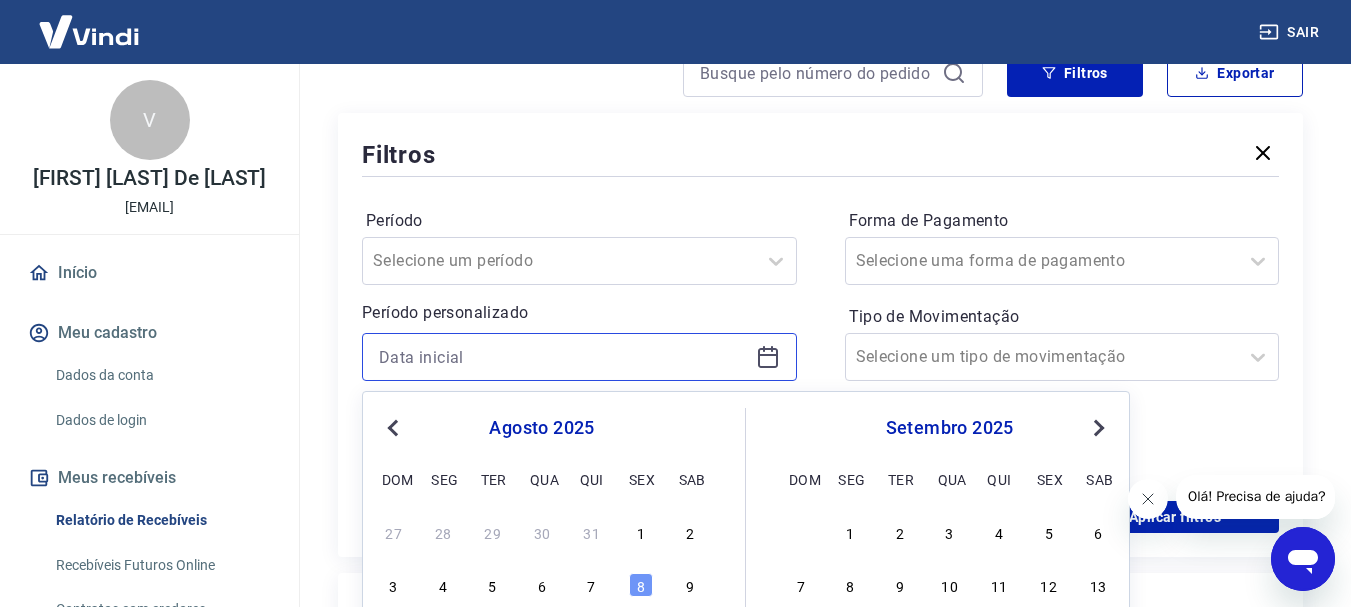 click at bounding box center [563, 357] 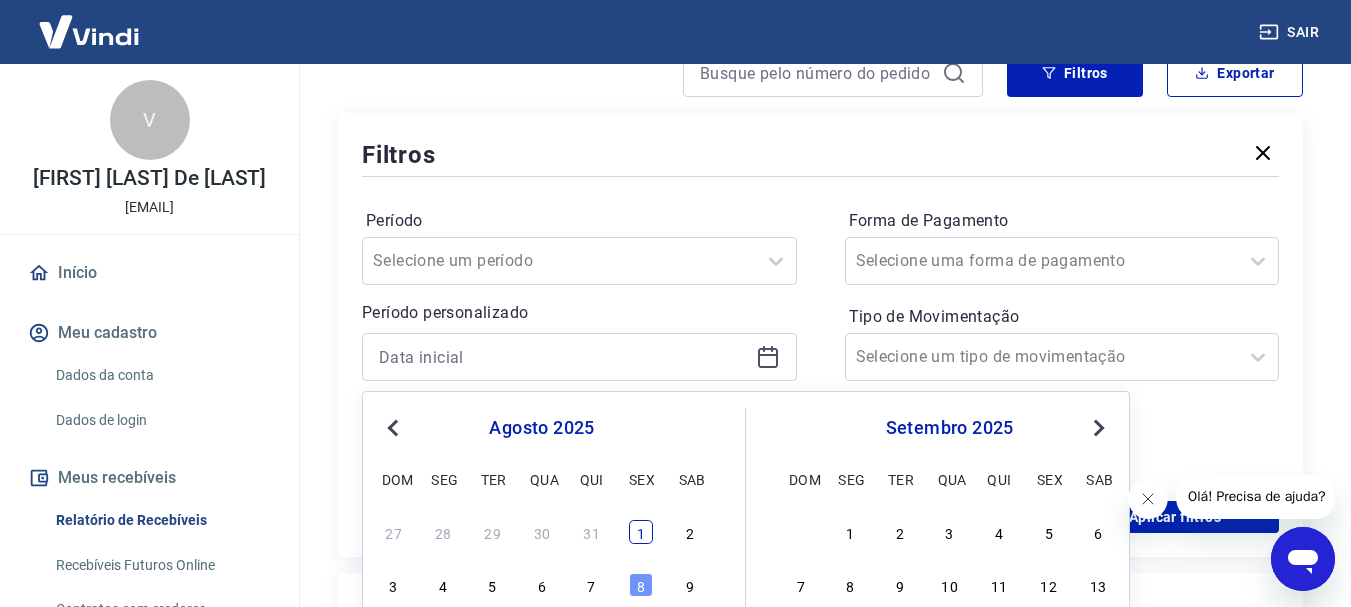 click on "1" at bounding box center [641, 532] 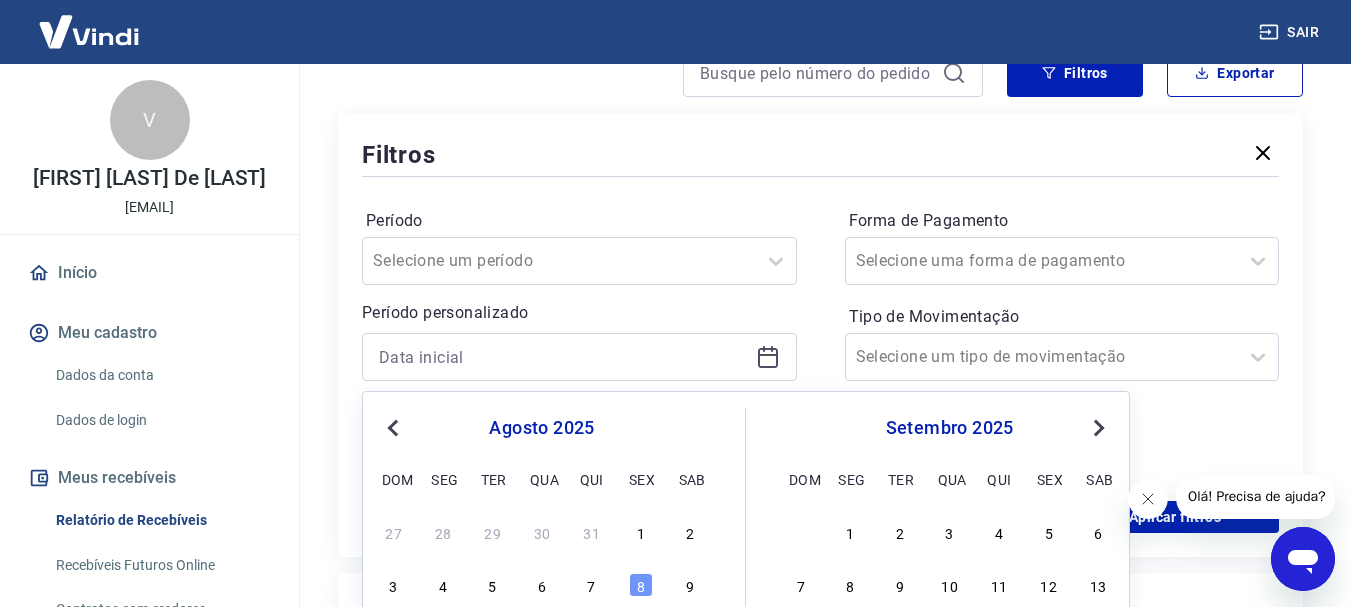 type on "01/08/2025" 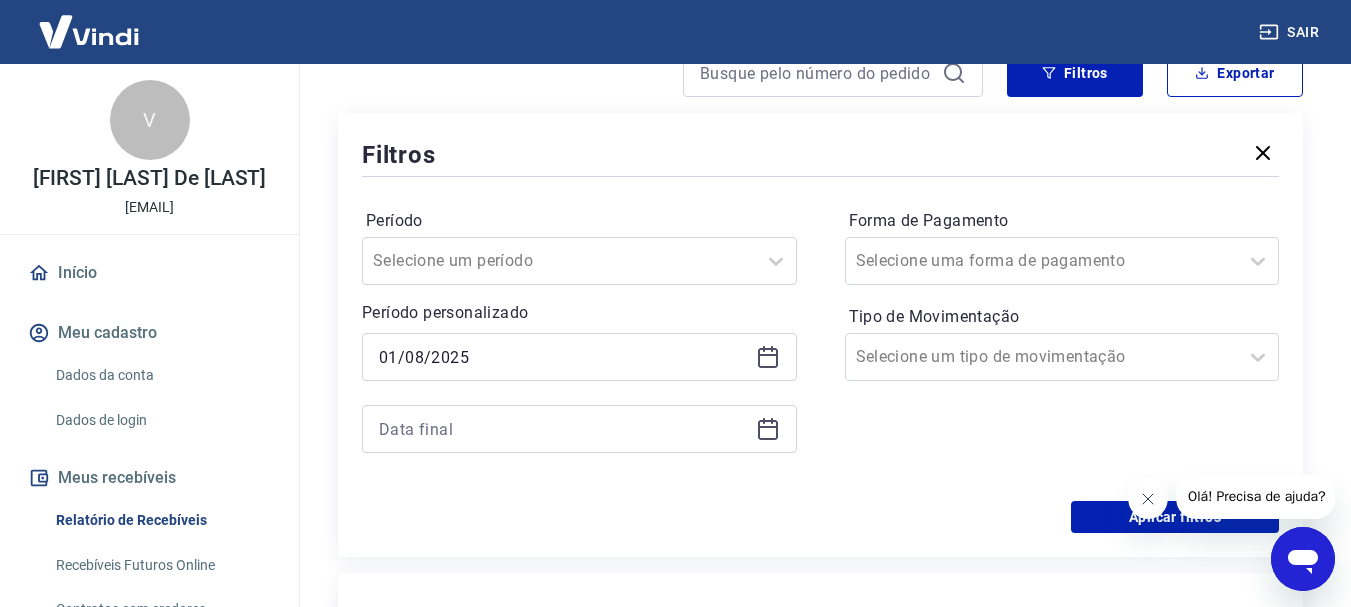 click on "Aplicar filtros" at bounding box center [820, 517] 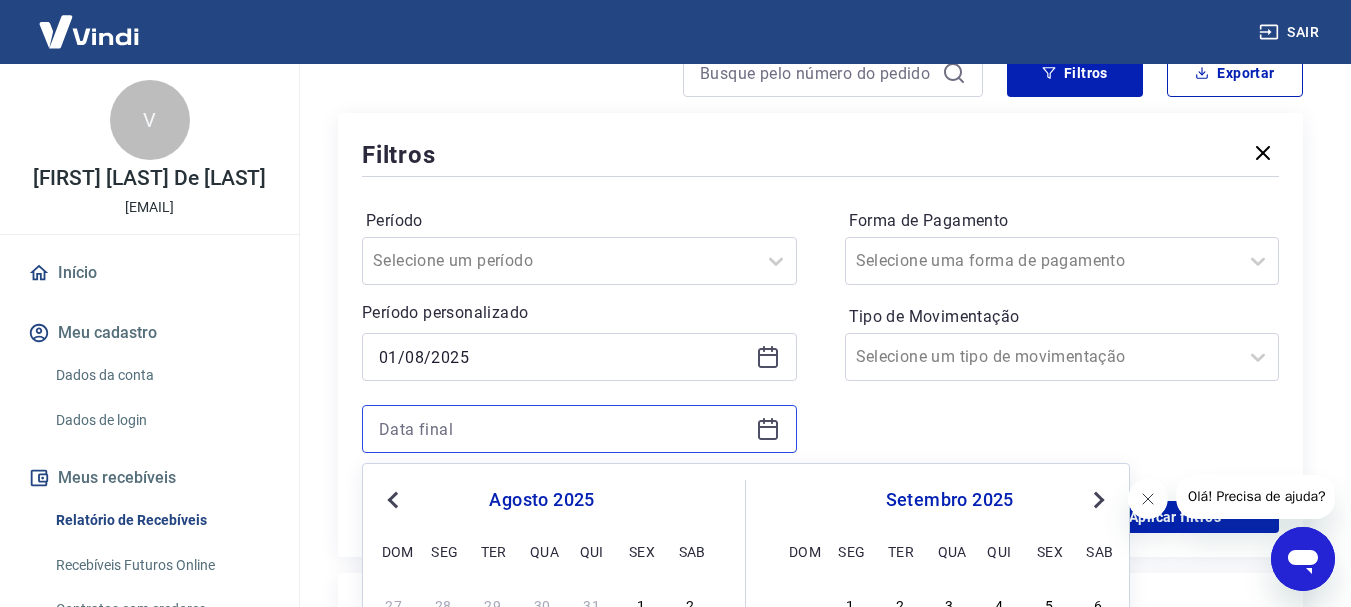 click at bounding box center [563, 429] 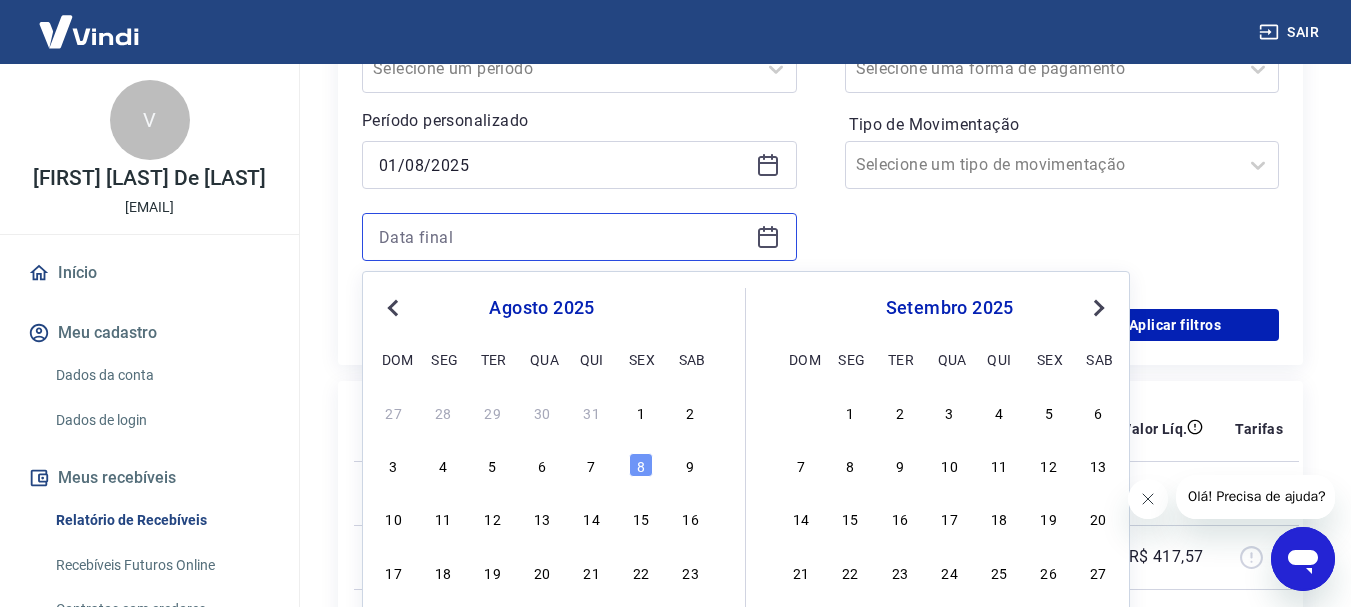 scroll, scrollTop: 400, scrollLeft: 0, axis: vertical 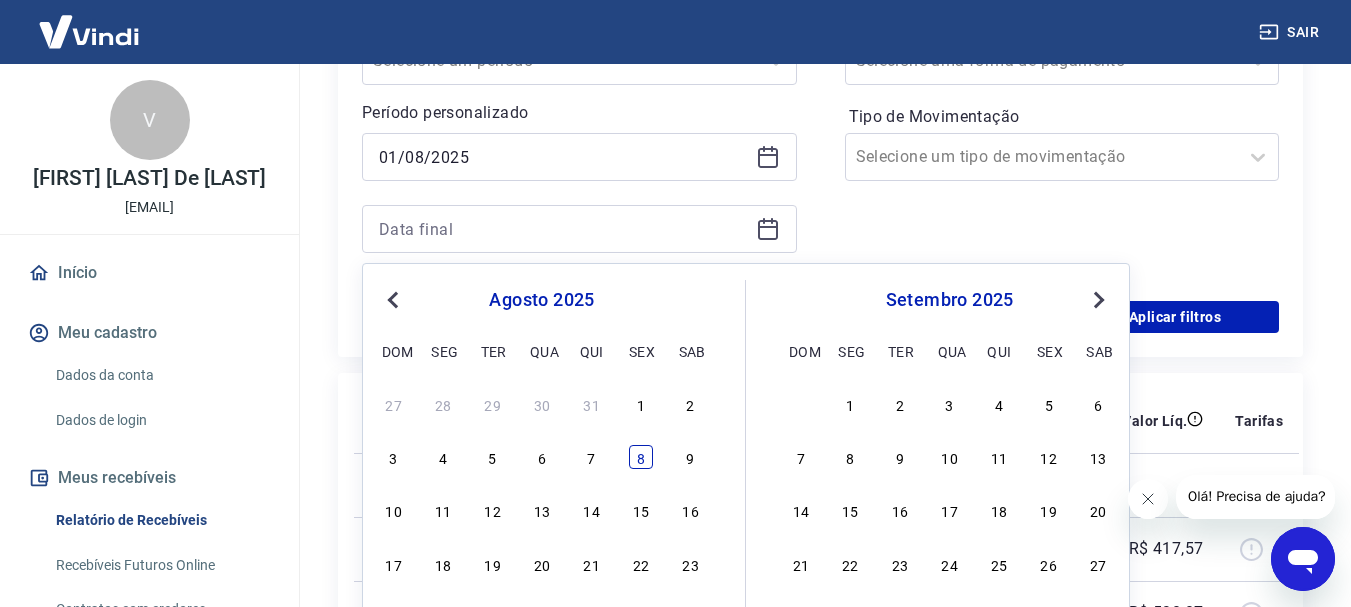 click on "8" at bounding box center [641, 457] 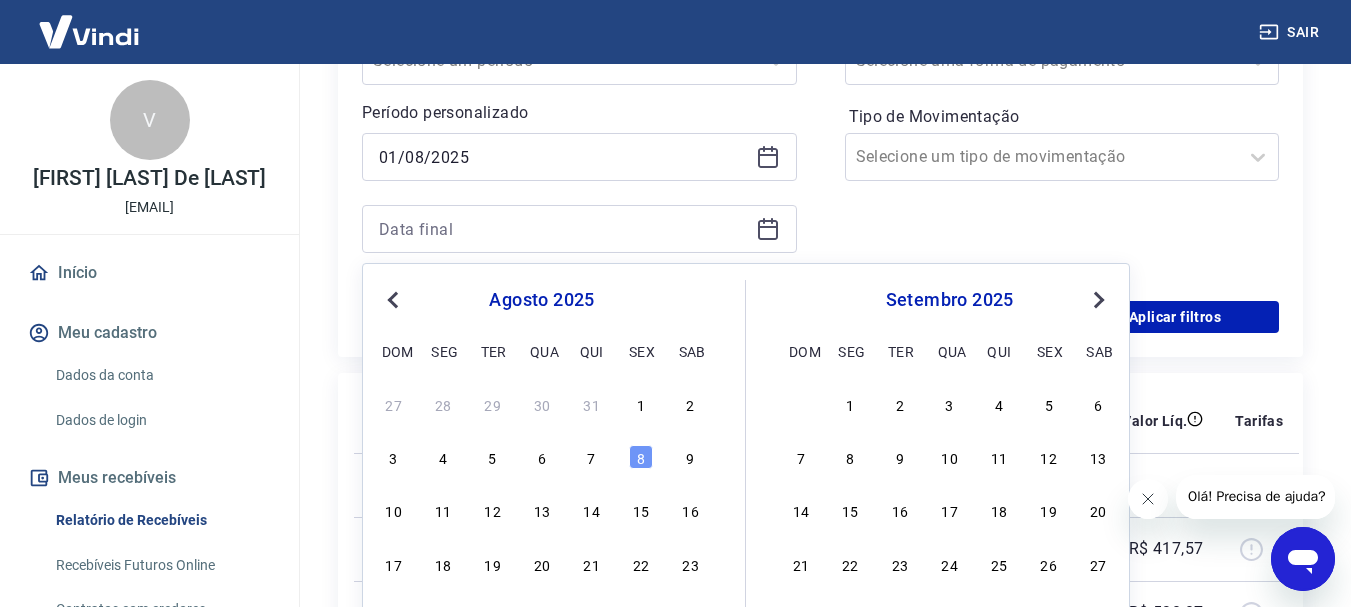 type on "08/08/2025" 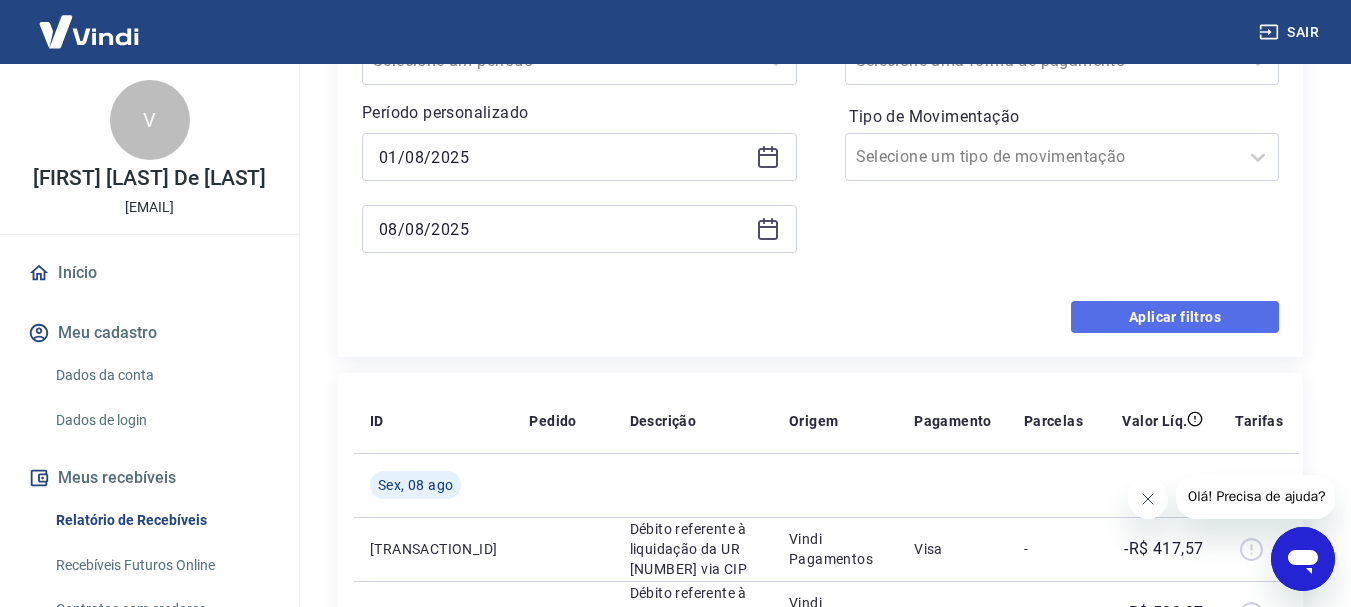 click on "Aplicar filtros" at bounding box center [1175, 317] 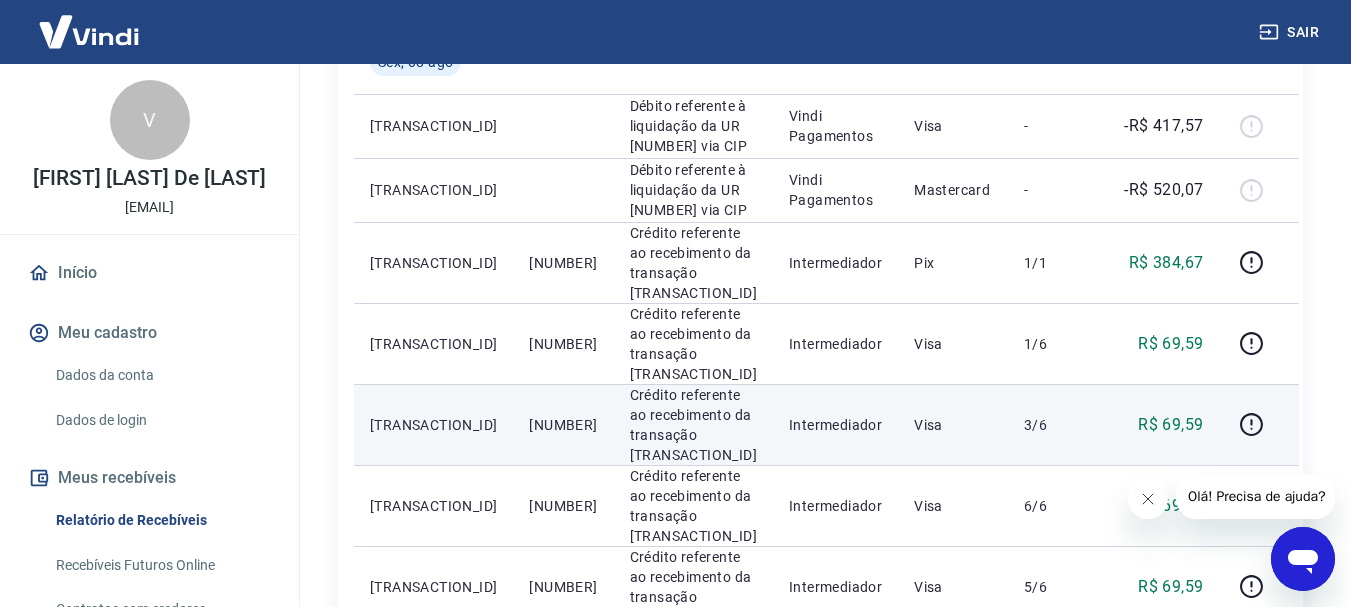 scroll, scrollTop: 39, scrollLeft: 0, axis: vertical 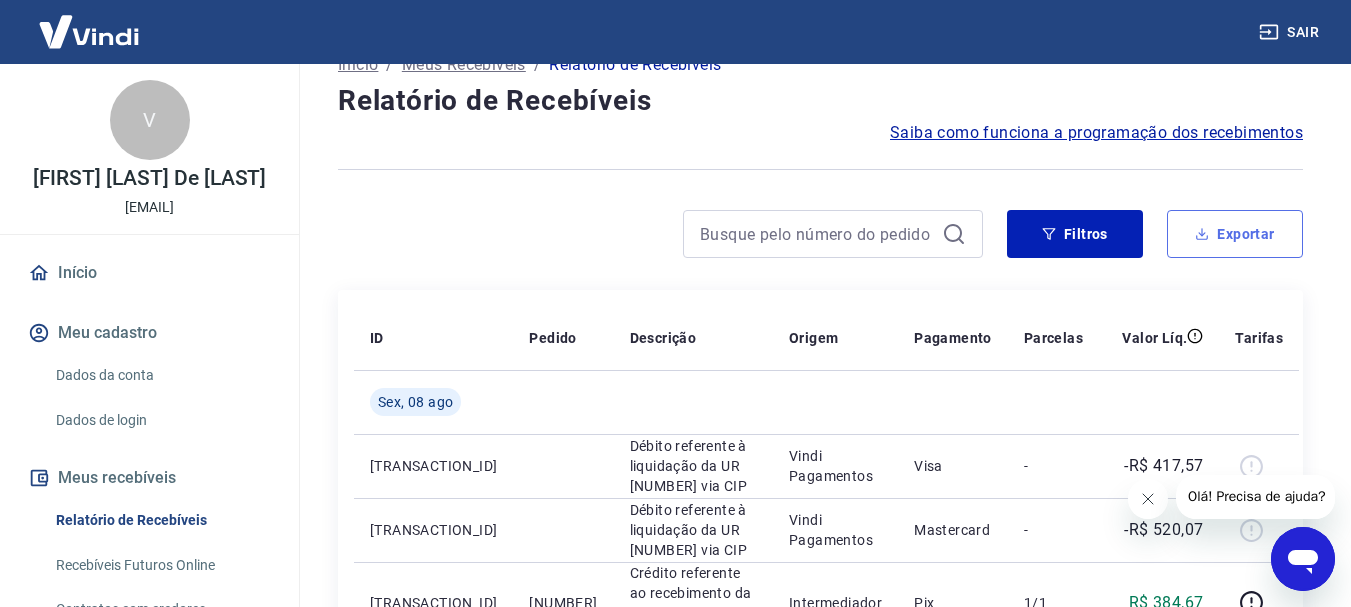click on "Exportar" at bounding box center [1235, 234] 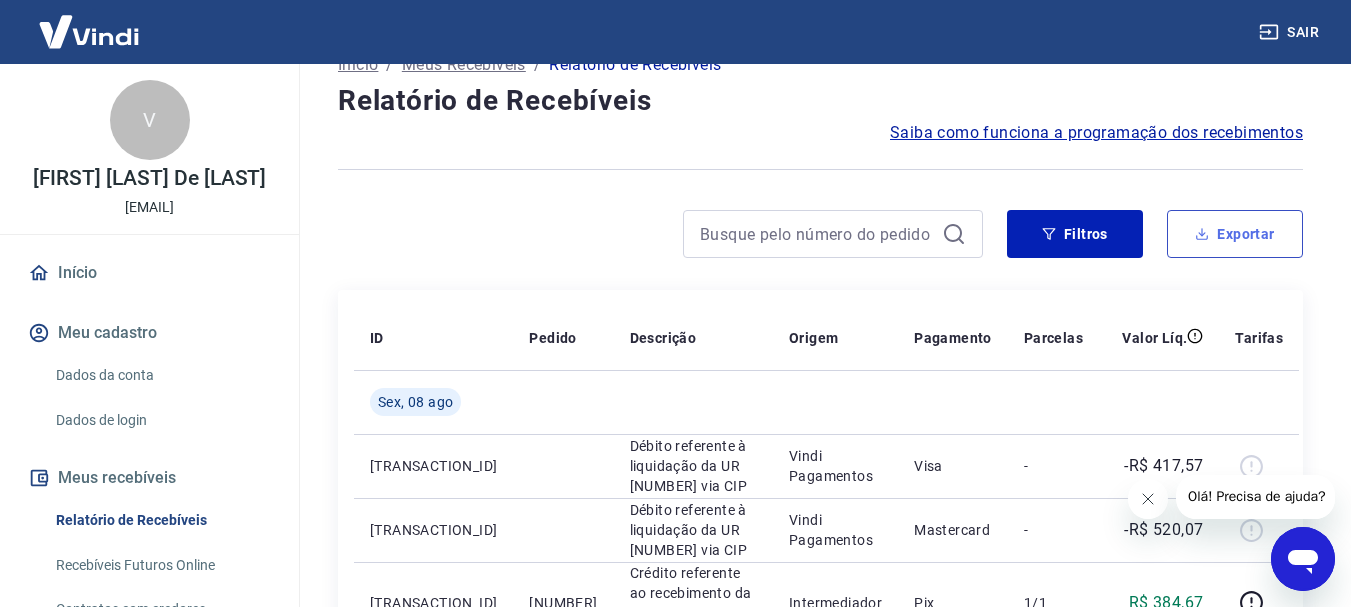 type on "01/08/2025" 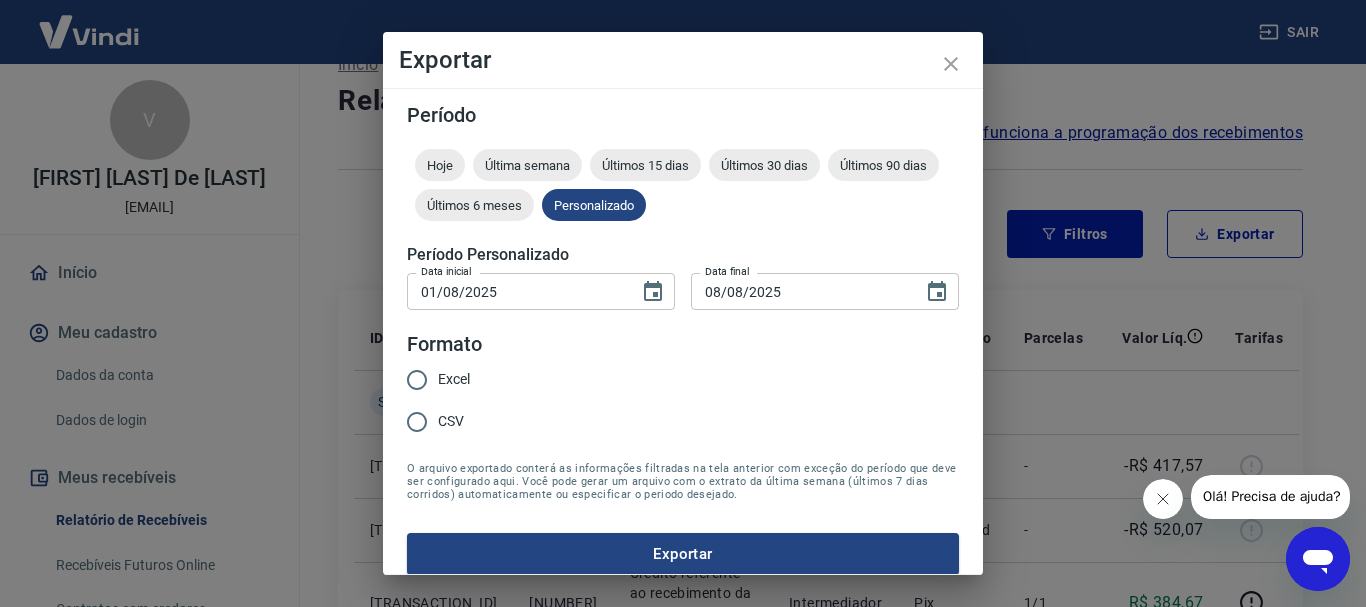 click on "Excel" at bounding box center [454, 379] 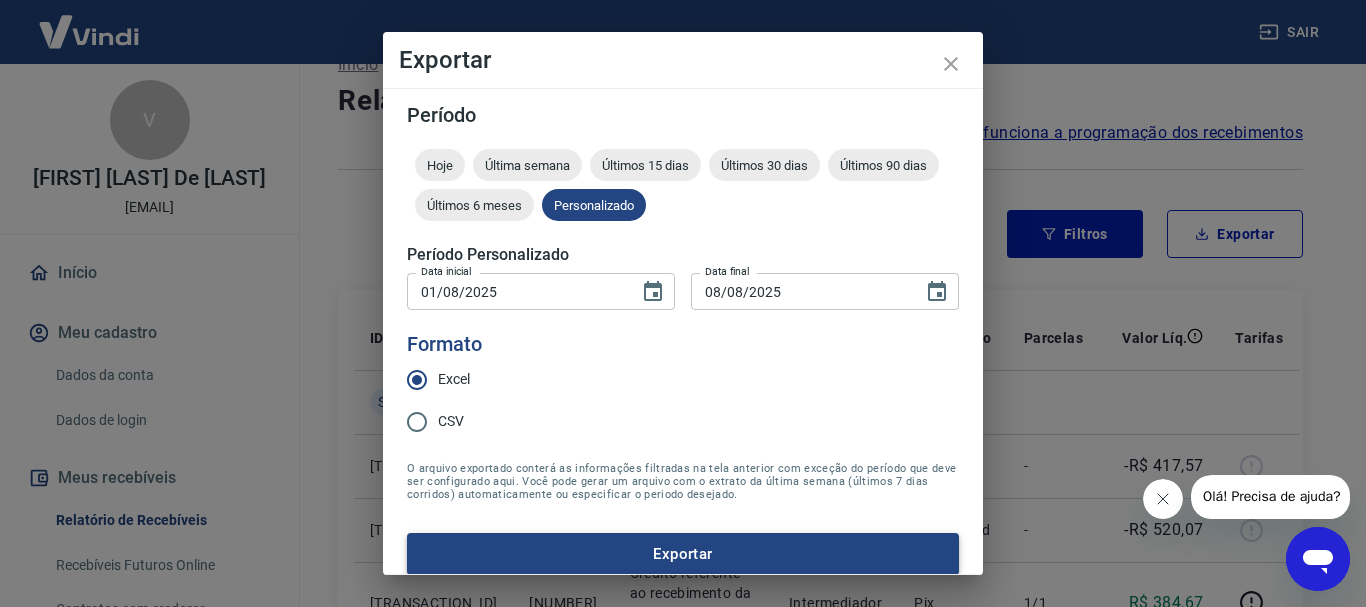 click on "Exportar" at bounding box center (683, 554) 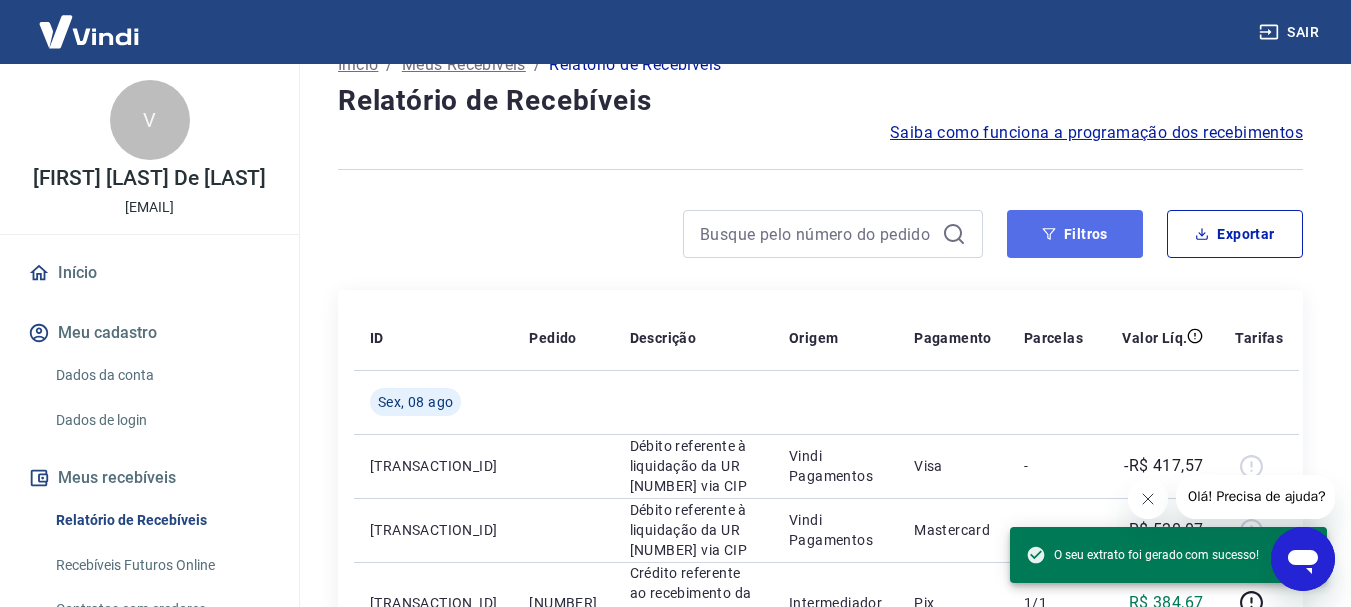click on "Filtros" at bounding box center [1075, 234] 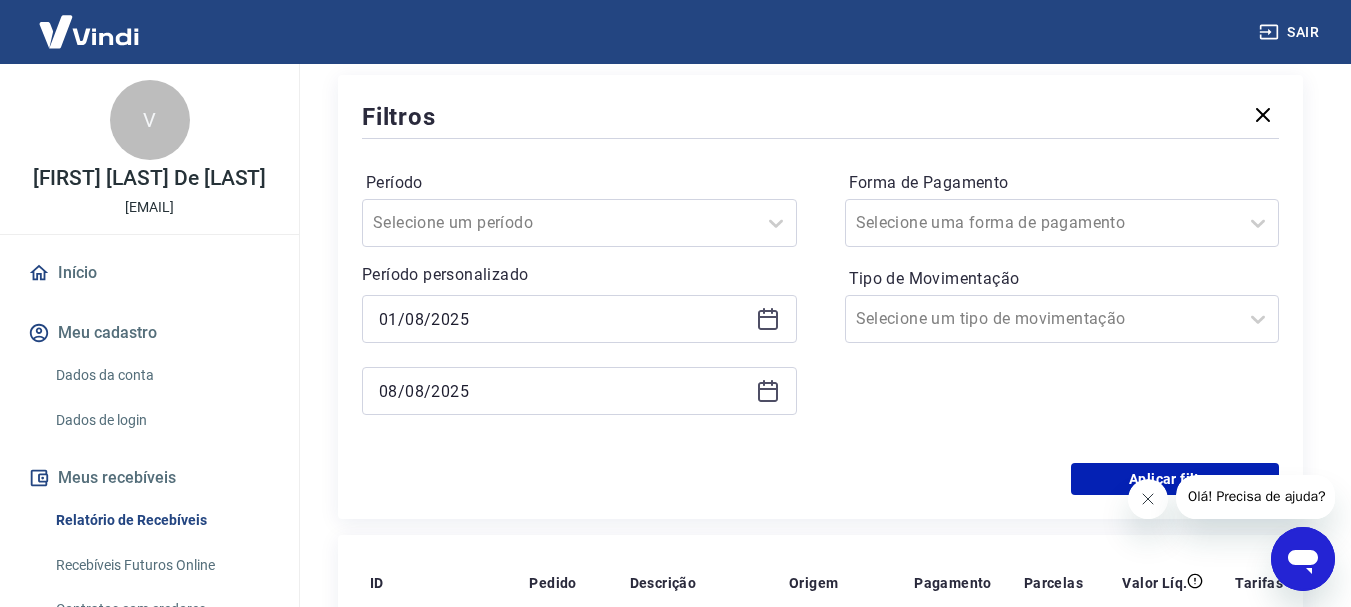 scroll, scrollTop: 239, scrollLeft: 0, axis: vertical 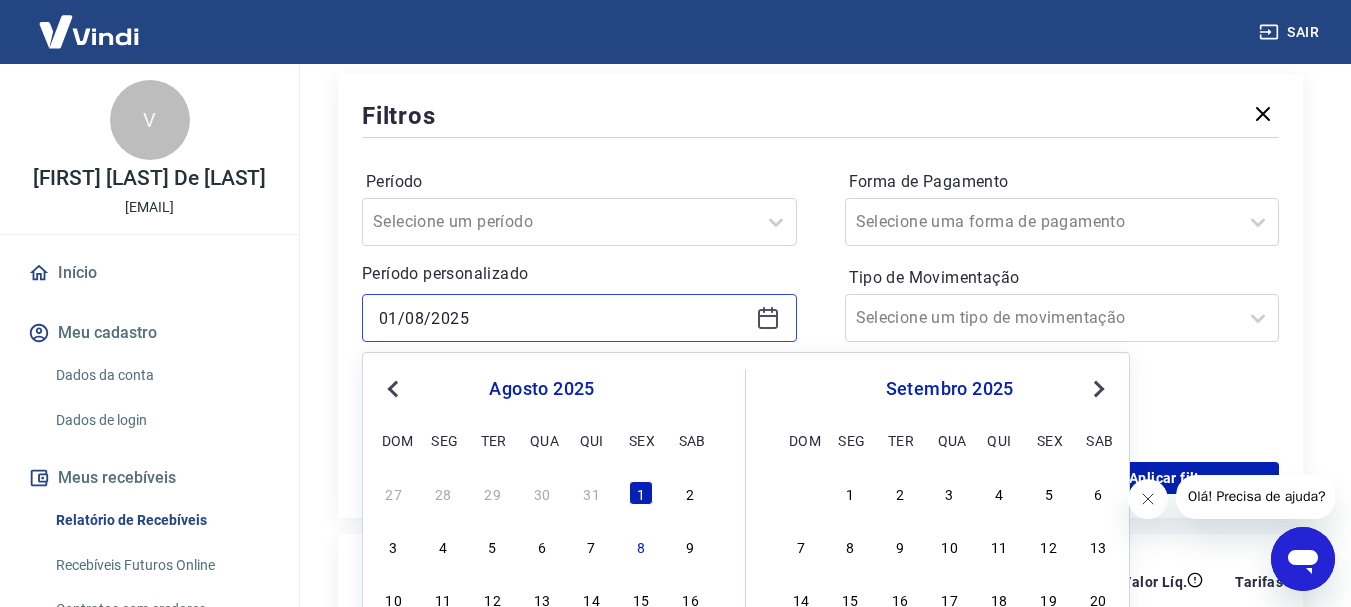 drag, startPoint x: 511, startPoint y: 323, endPoint x: 334, endPoint y: 316, distance: 177.13837 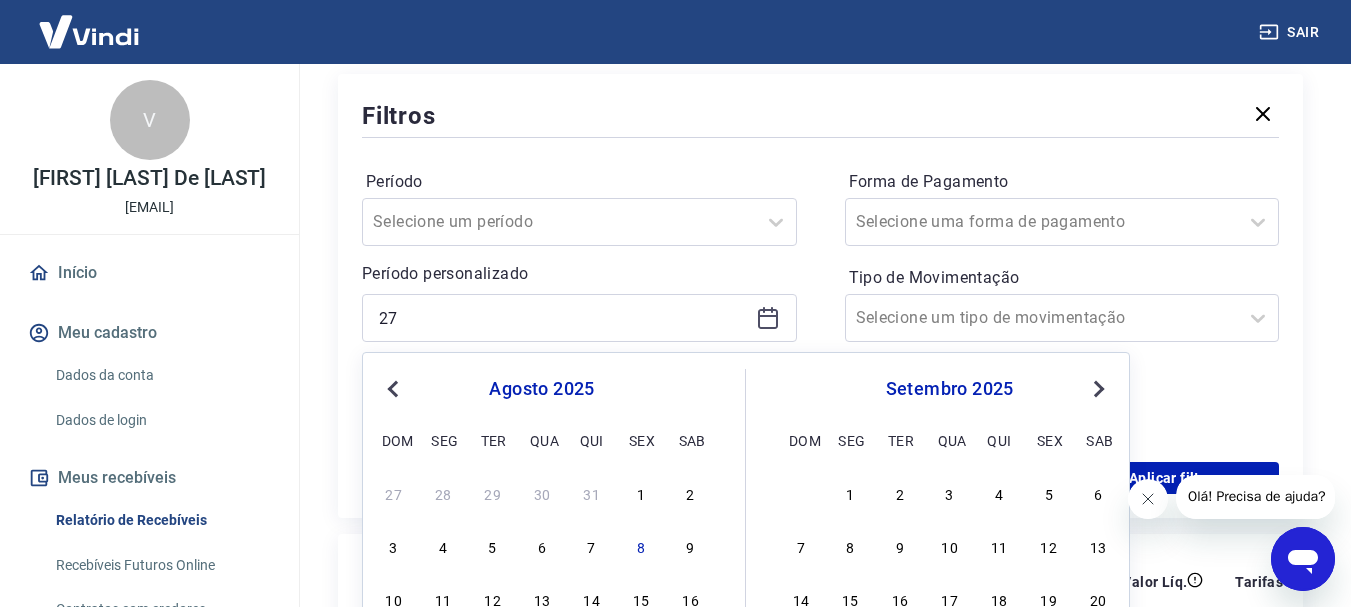 click on "Previous Month" at bounding box center [395, 388] 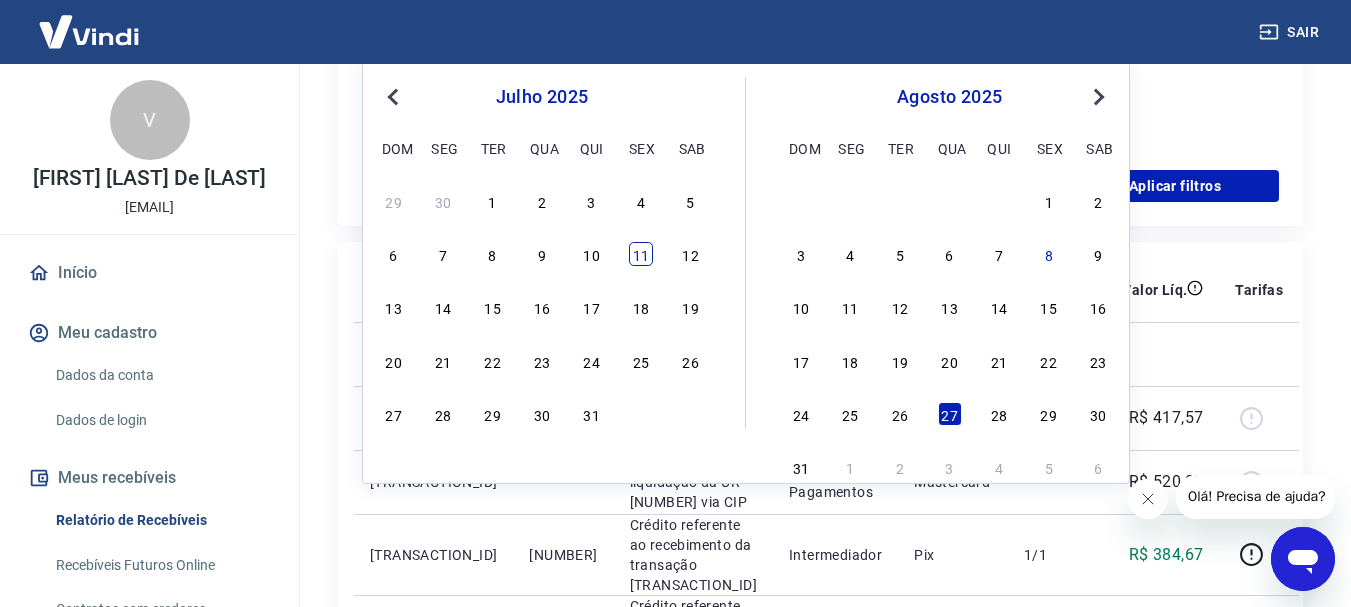 scroll, scrollTop: 539, scrollLeft: 0, axis: vertical 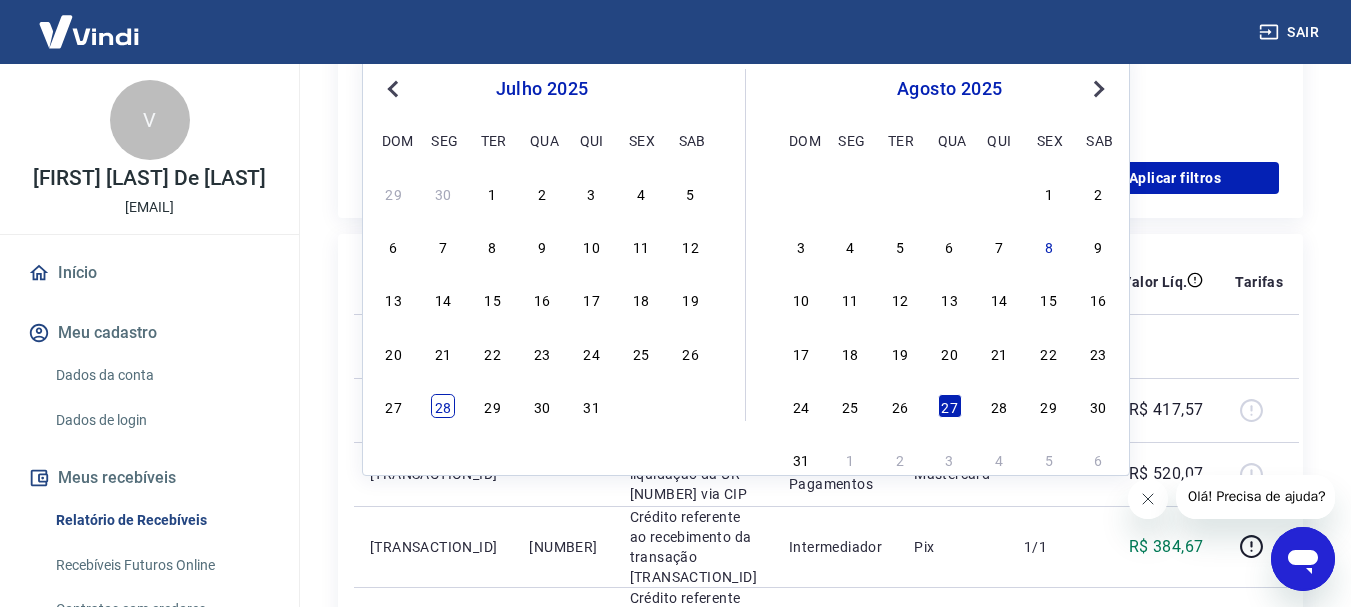 click on "28" at bounding box center (443, 406) 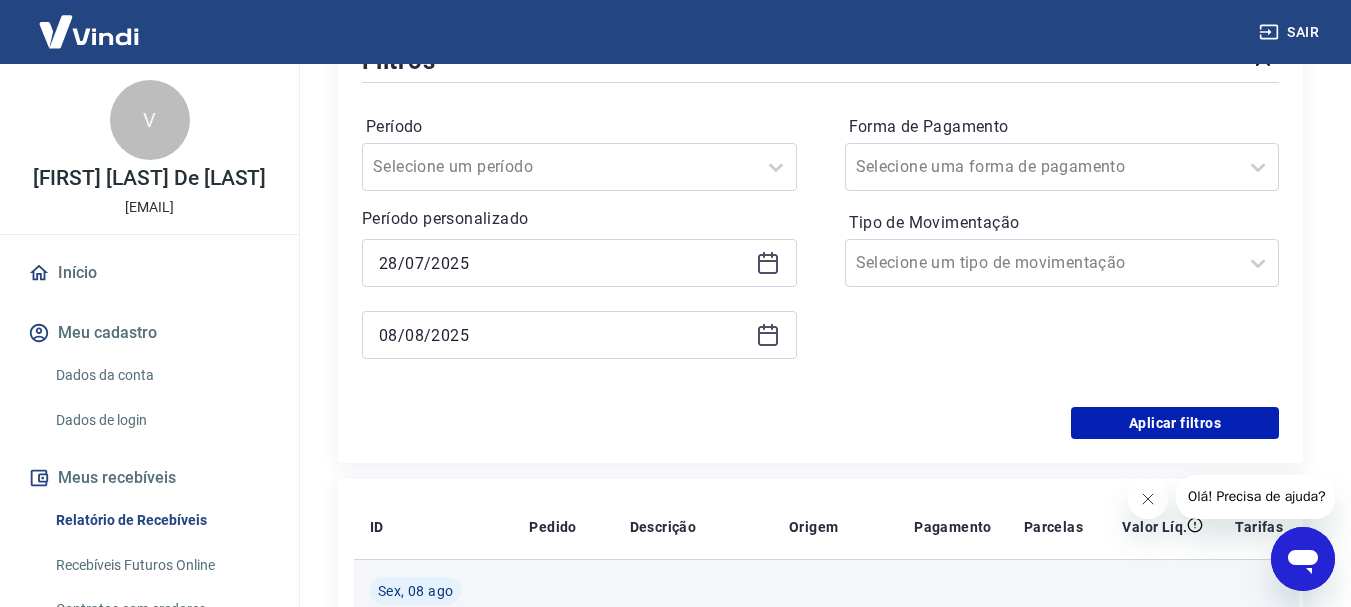 scroll, scrollTop: 239, scrollLeft: 0, axis: vertical 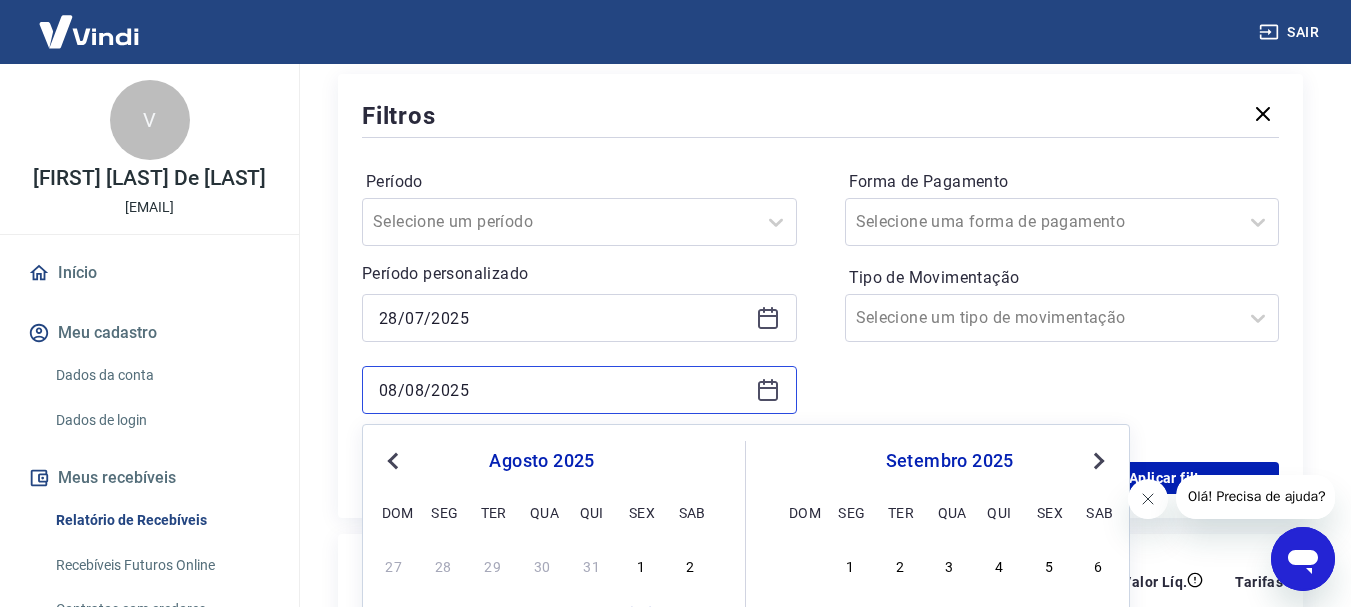 click on "08/08/2025" at bounding box center [563, 390] 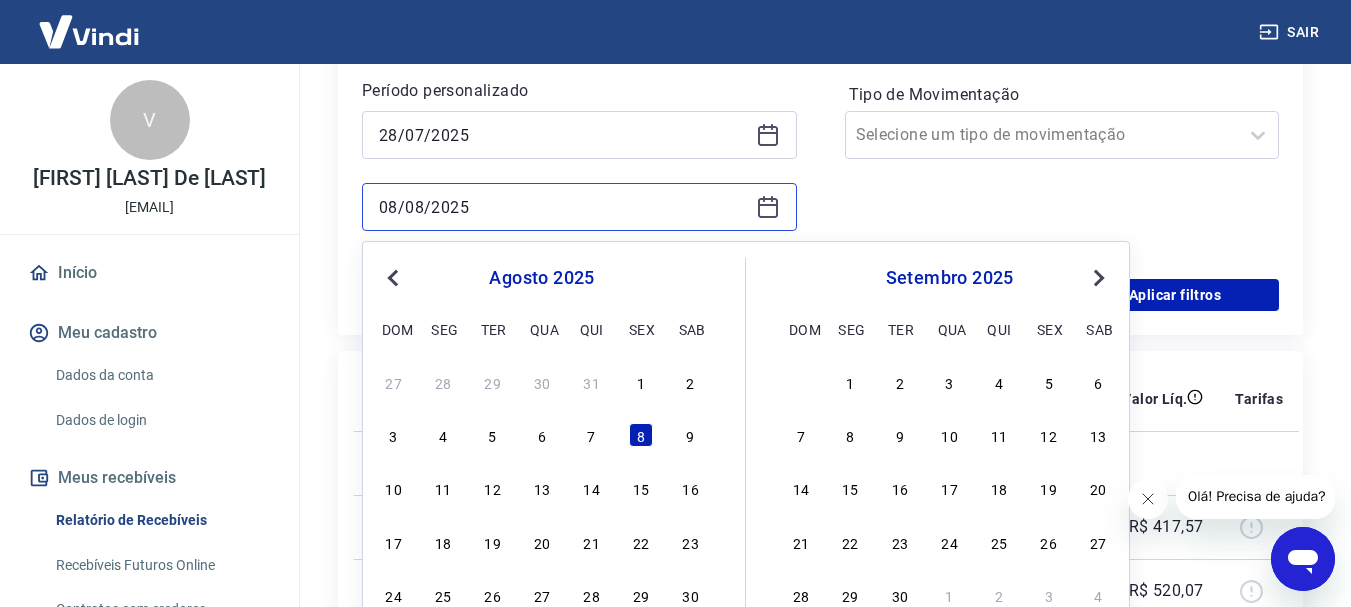 scroll, scrollTop: 439, scrollLeft: 0, axis: vertical 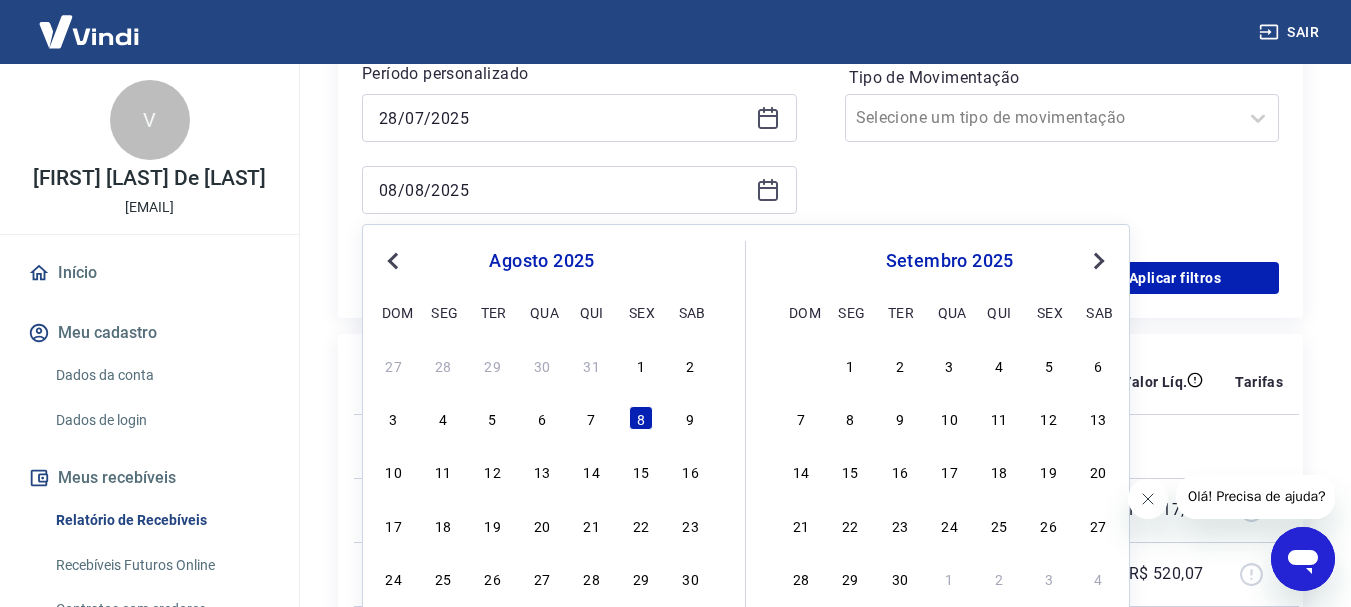 click on "Previous Month" at bounding box center [393, 261] 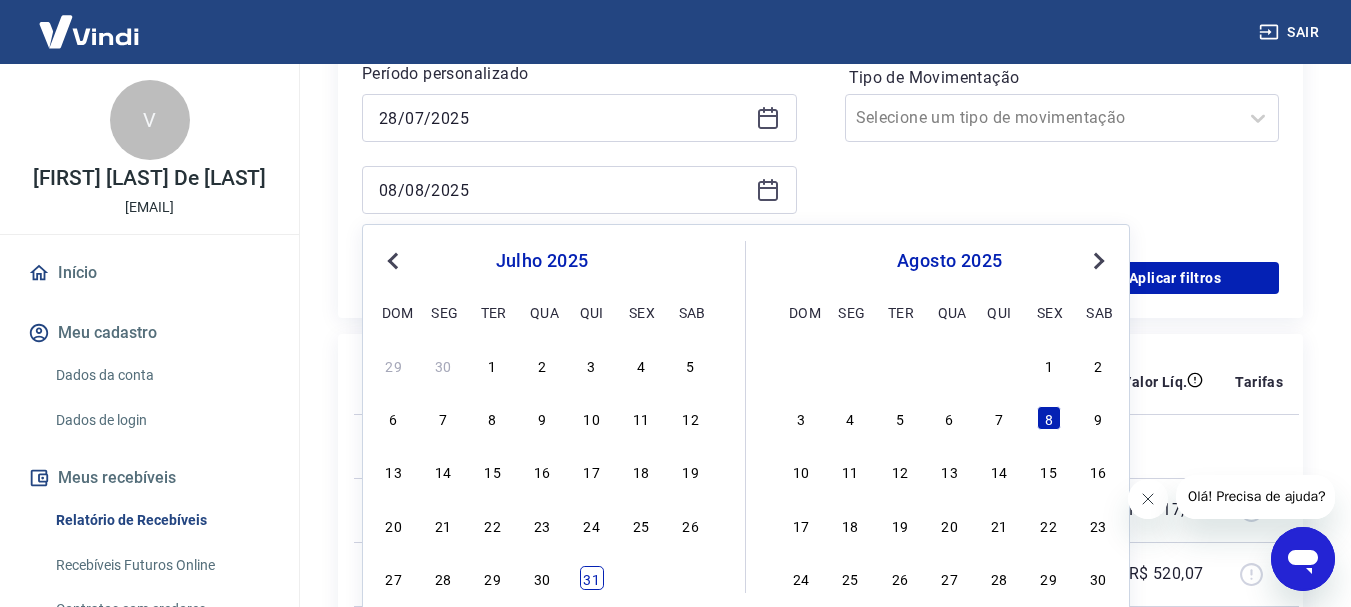 click on "31" at bounding box center [592, 578] 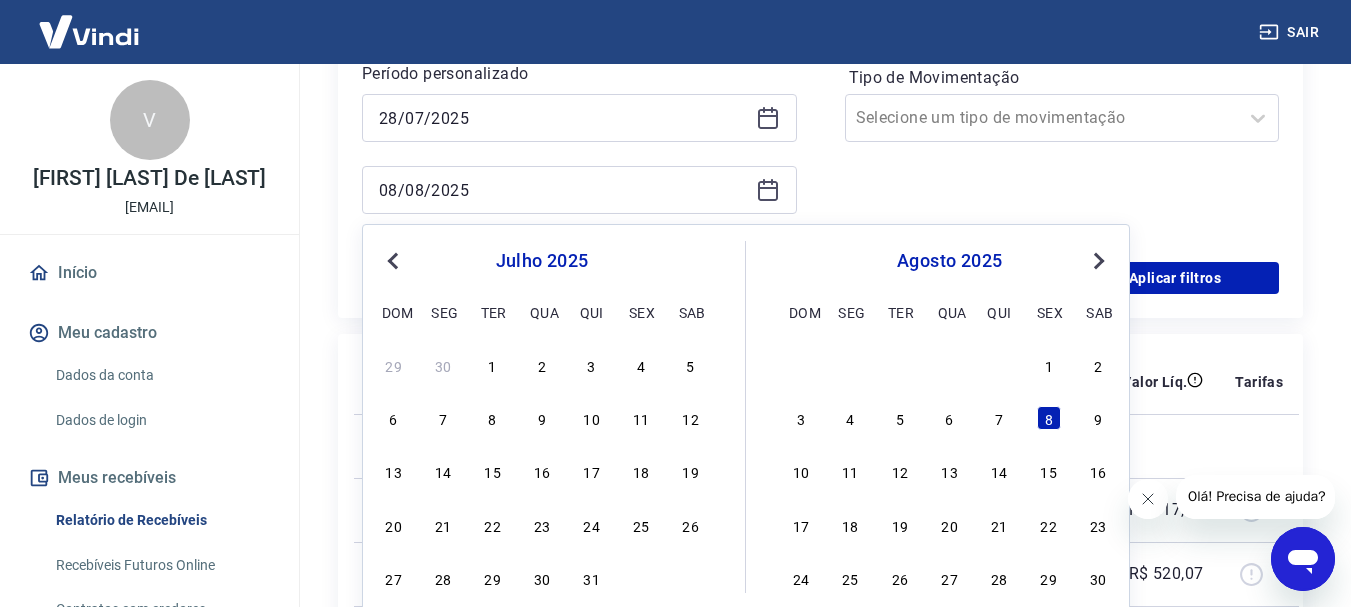 type on "31/07/2025" 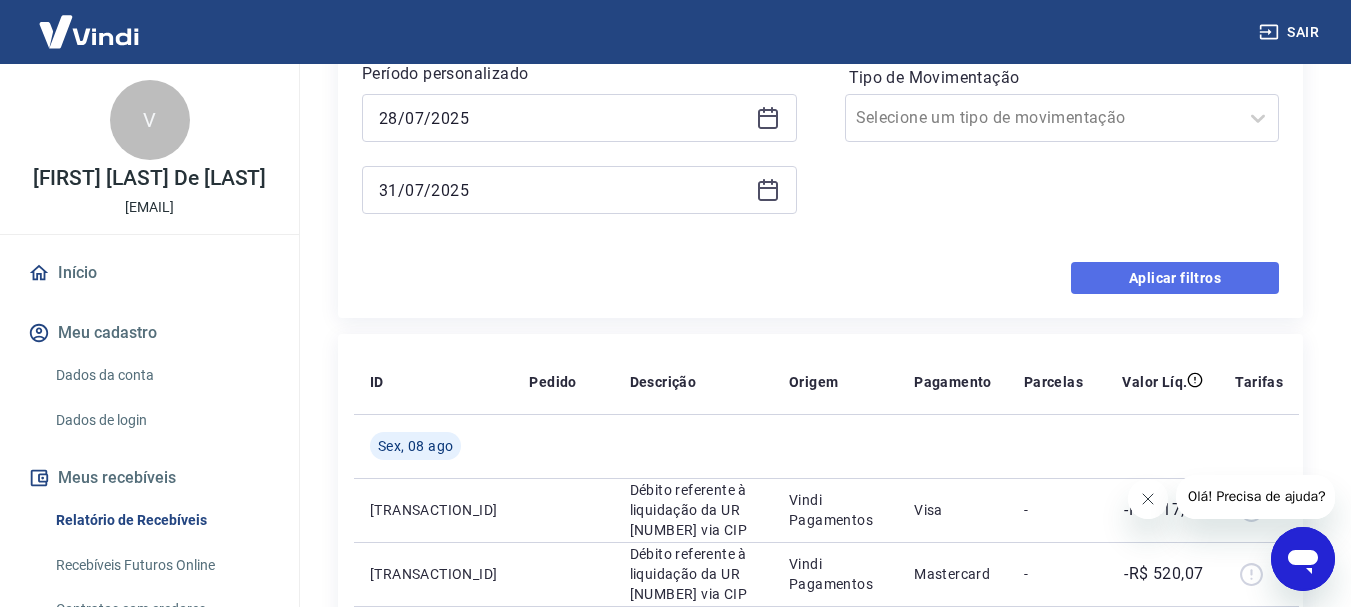click on "Aplicar filtros" at bounding box center [1175, 278] 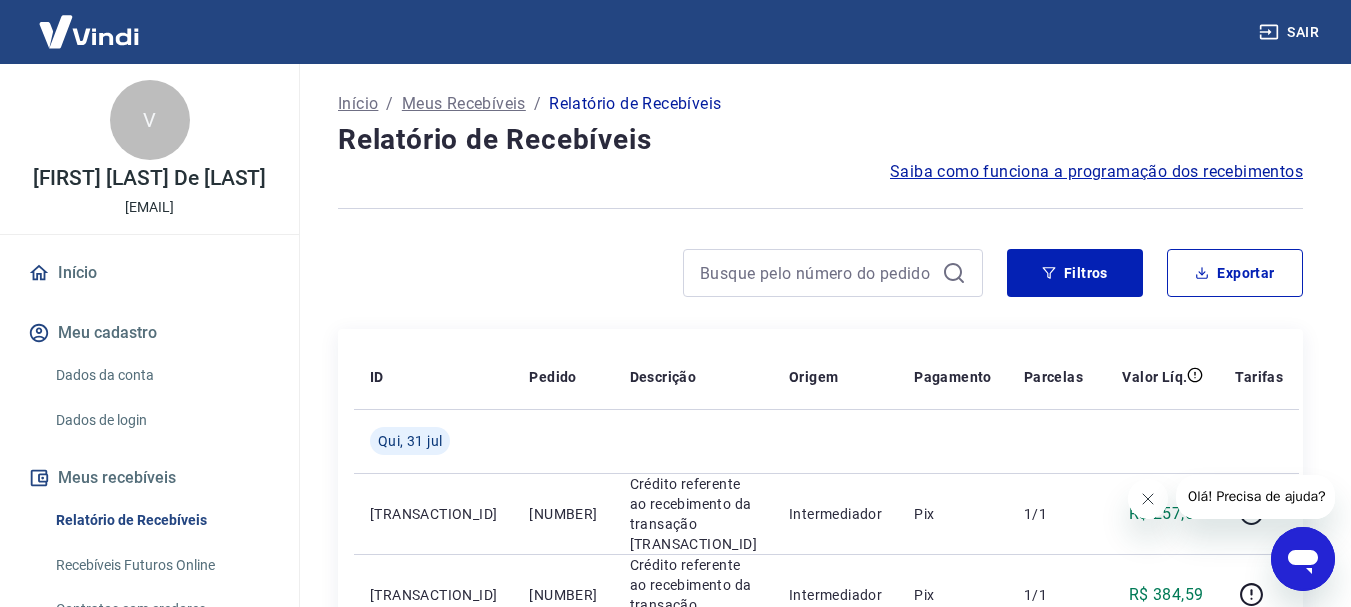 scroll, scrollTop: 100, scrollLeft: 0, axis: vertical 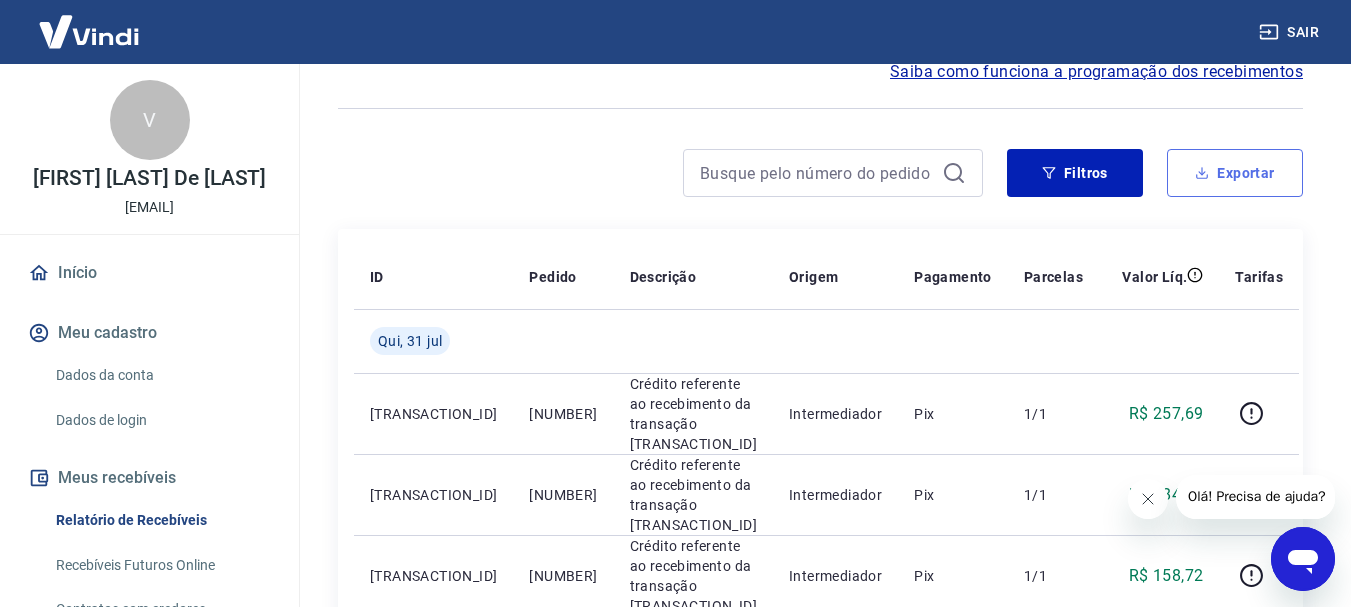 click on "Exportar" at bounding box center (1235, 173) 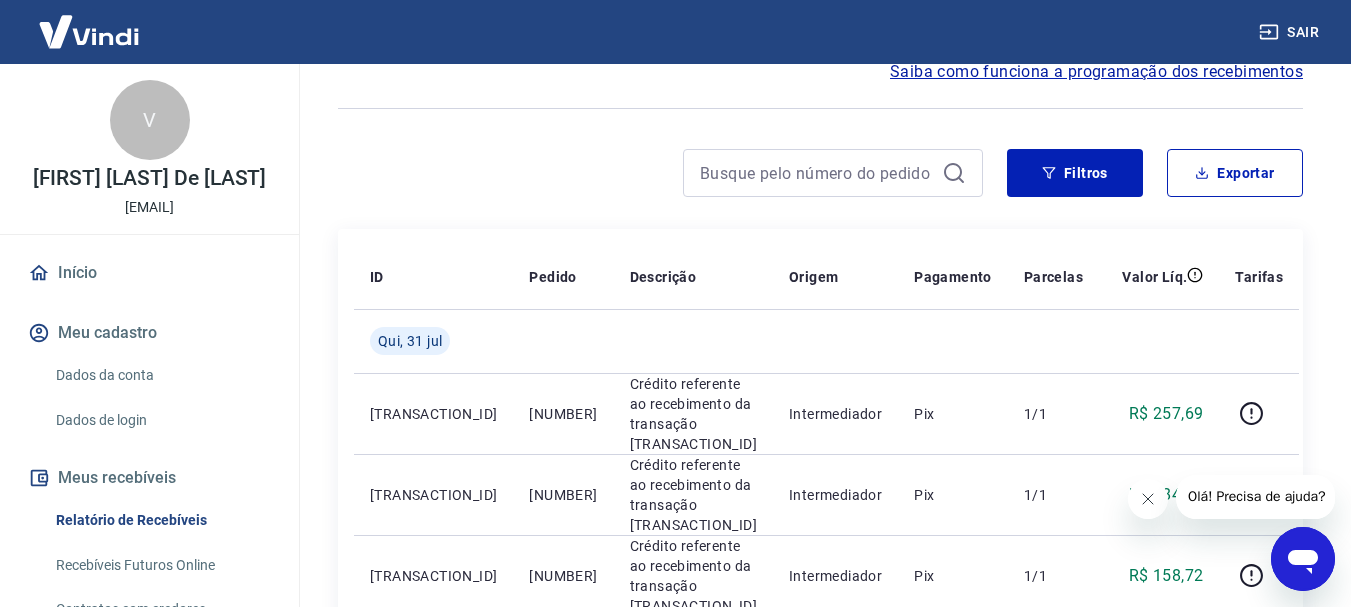 type on "28/07/2025" 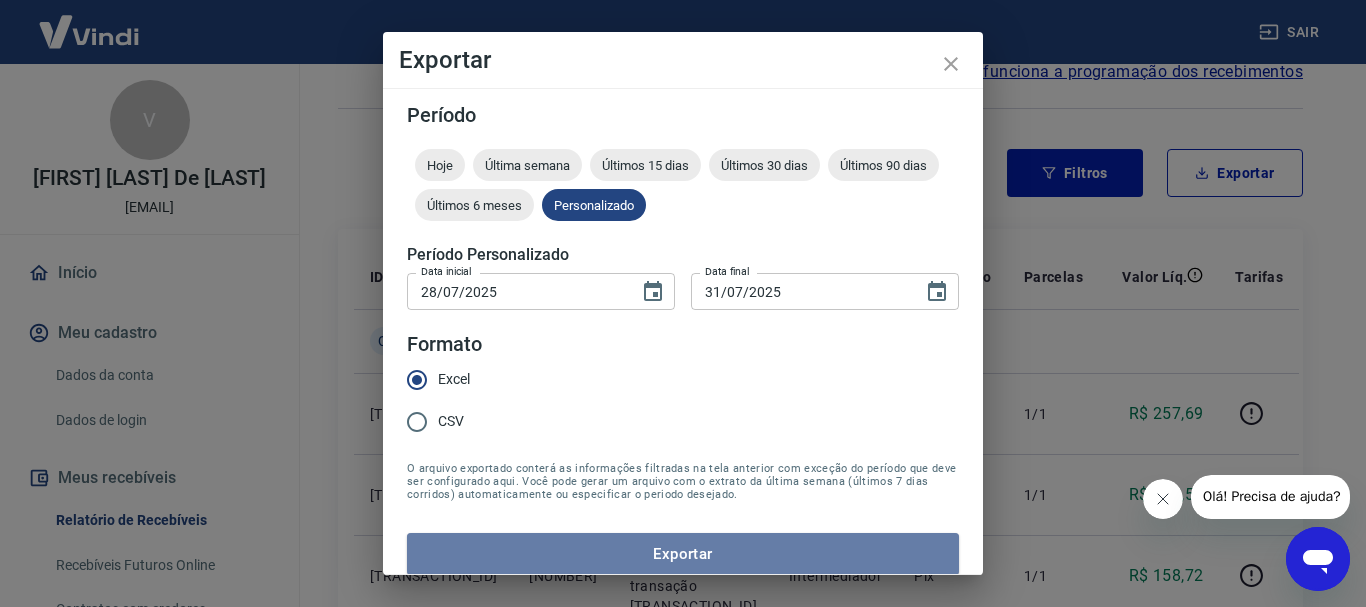 click on "Exportar" at bounding box center [683, 554] 